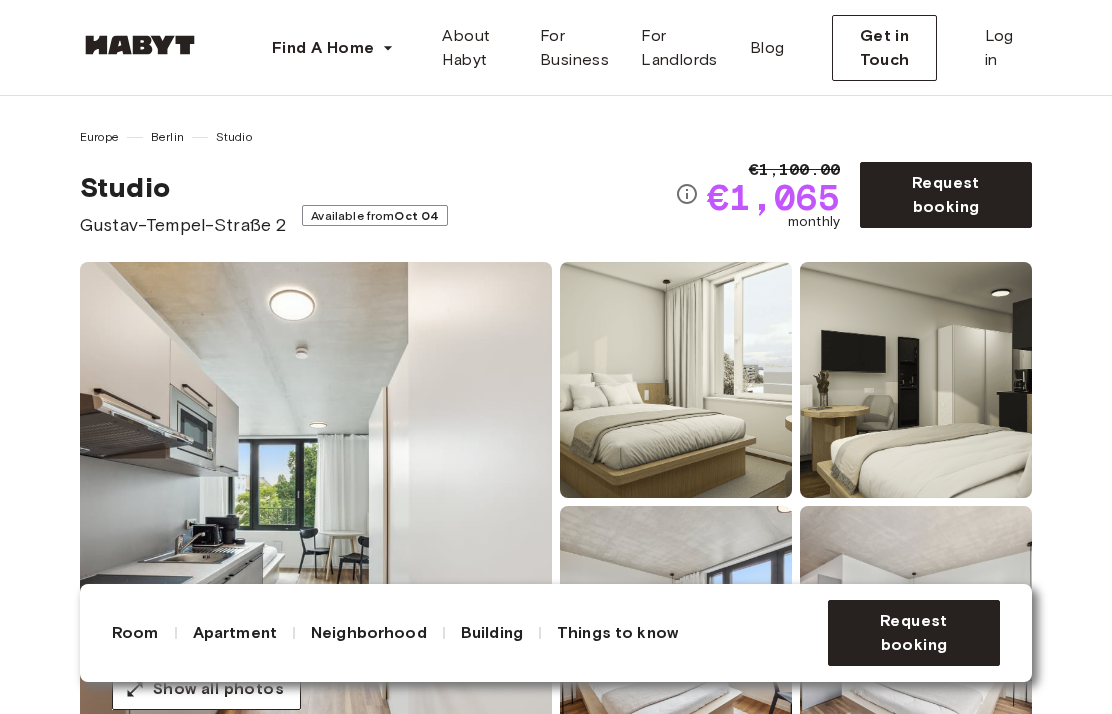 scroll, scrollTop: 161, scrollLeft: 0, axis: vertical 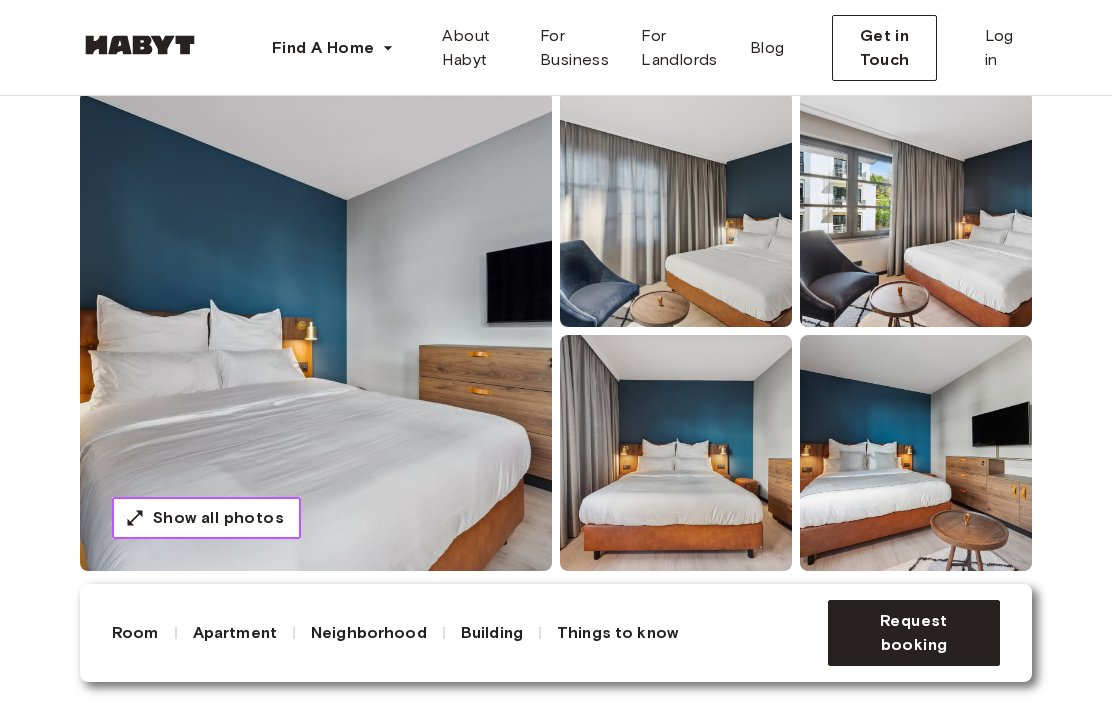click on "Show all photos" at bounding box center [218, 518] 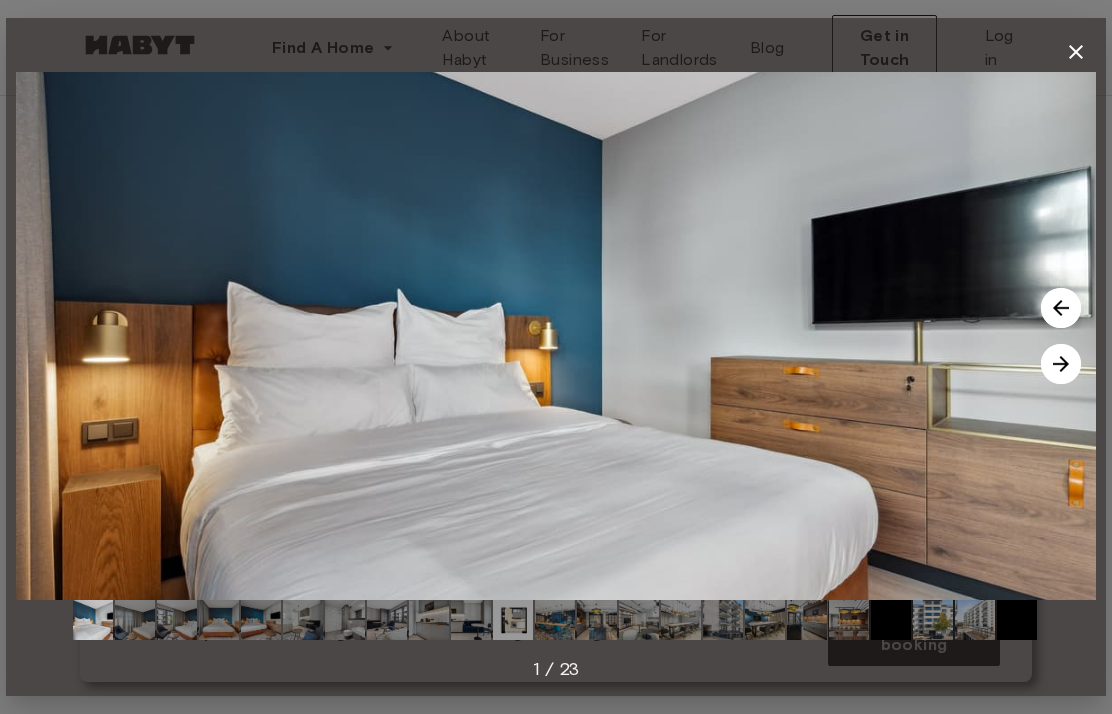 click at bounding box center [1061, 364] 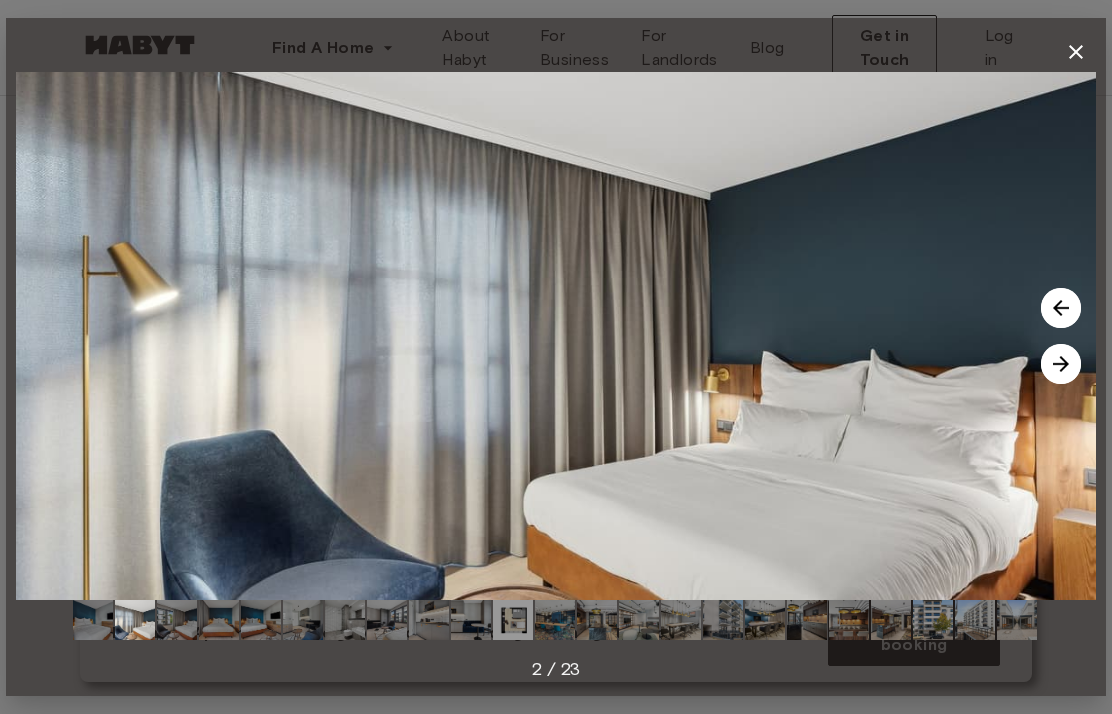 click at bounding box center (1061, 364) 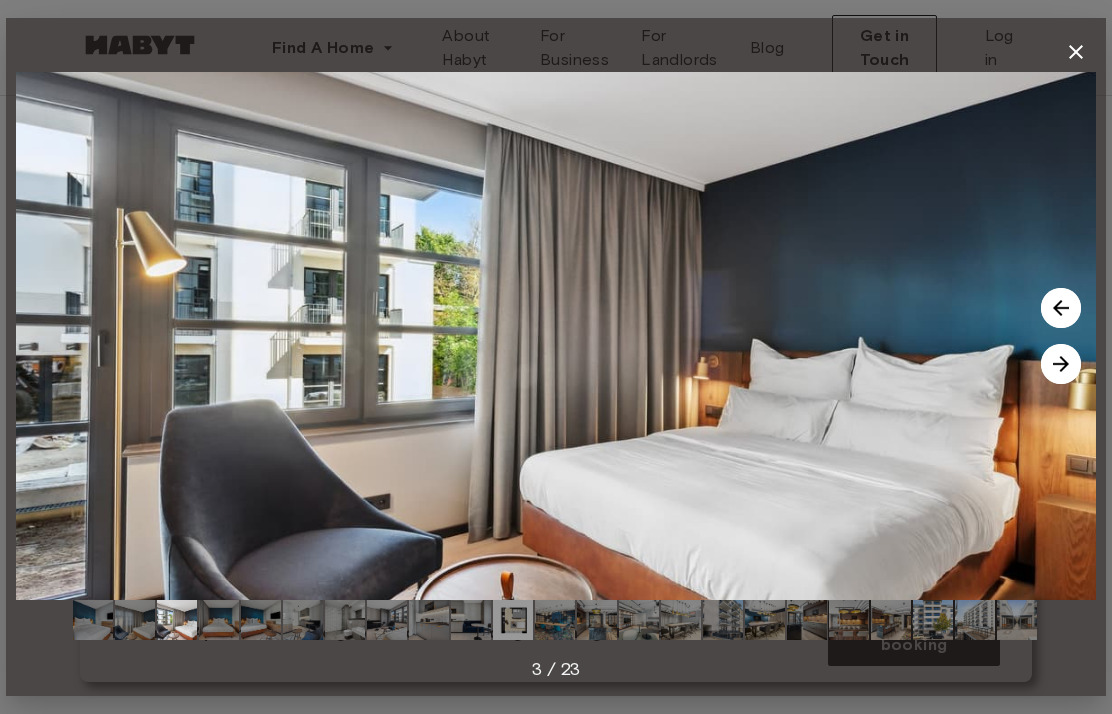 click at bounding box center [1061, 364] 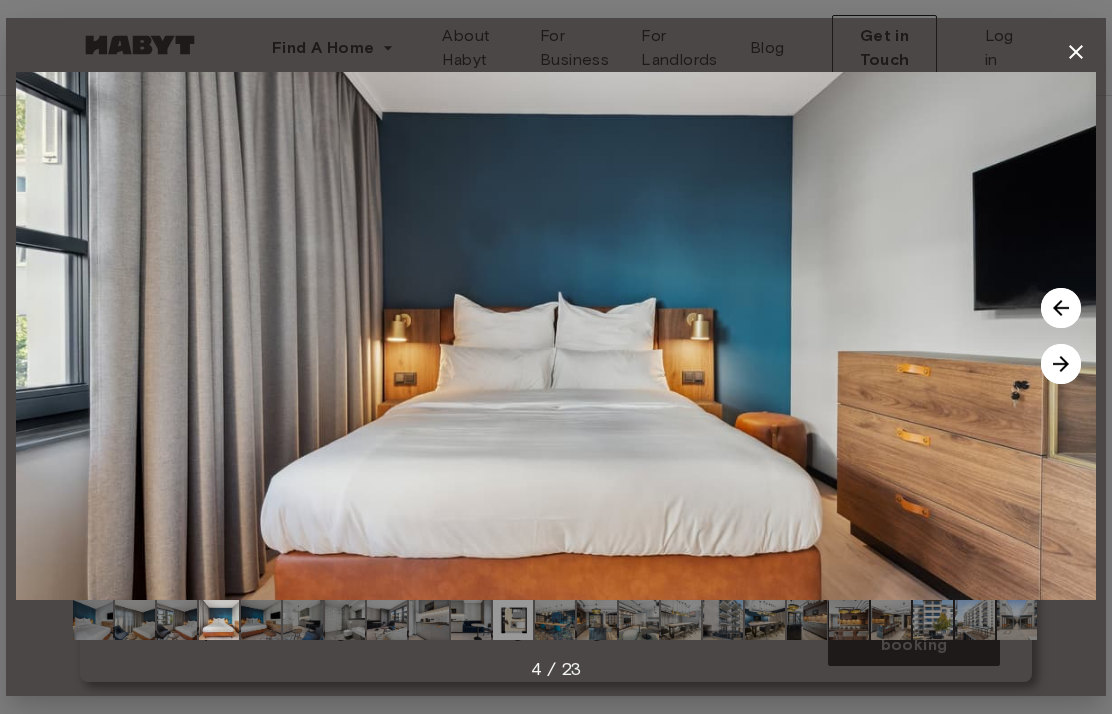 click at bounding box center (1061, 364) 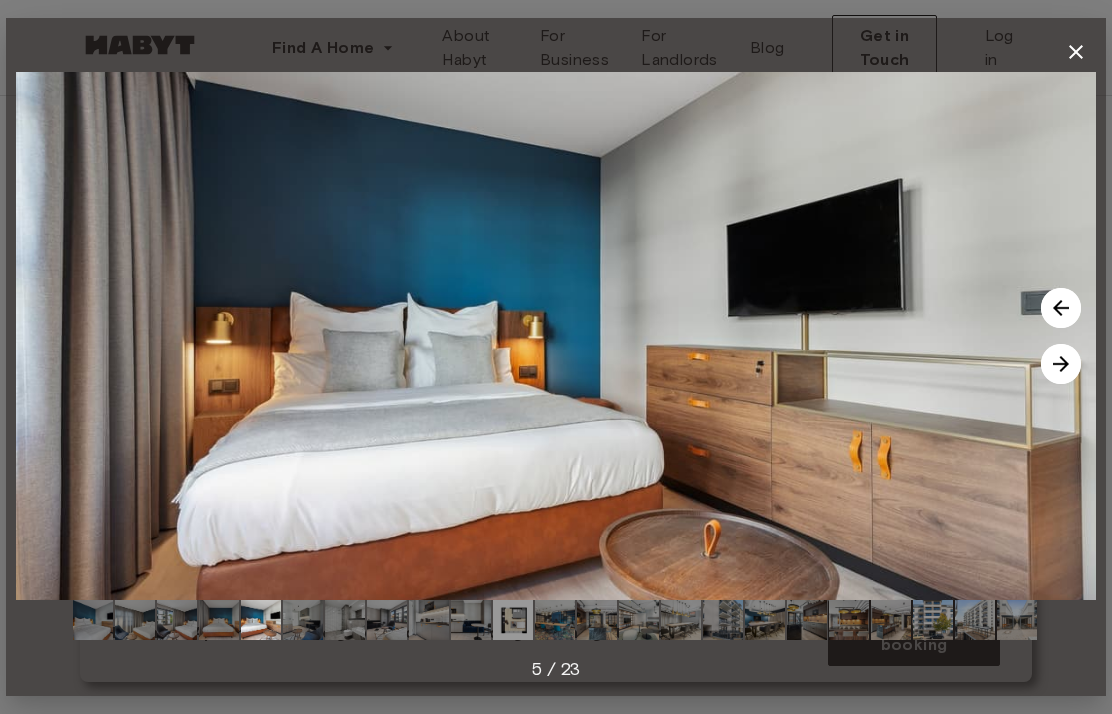 click at bounding box center (1061, 364) 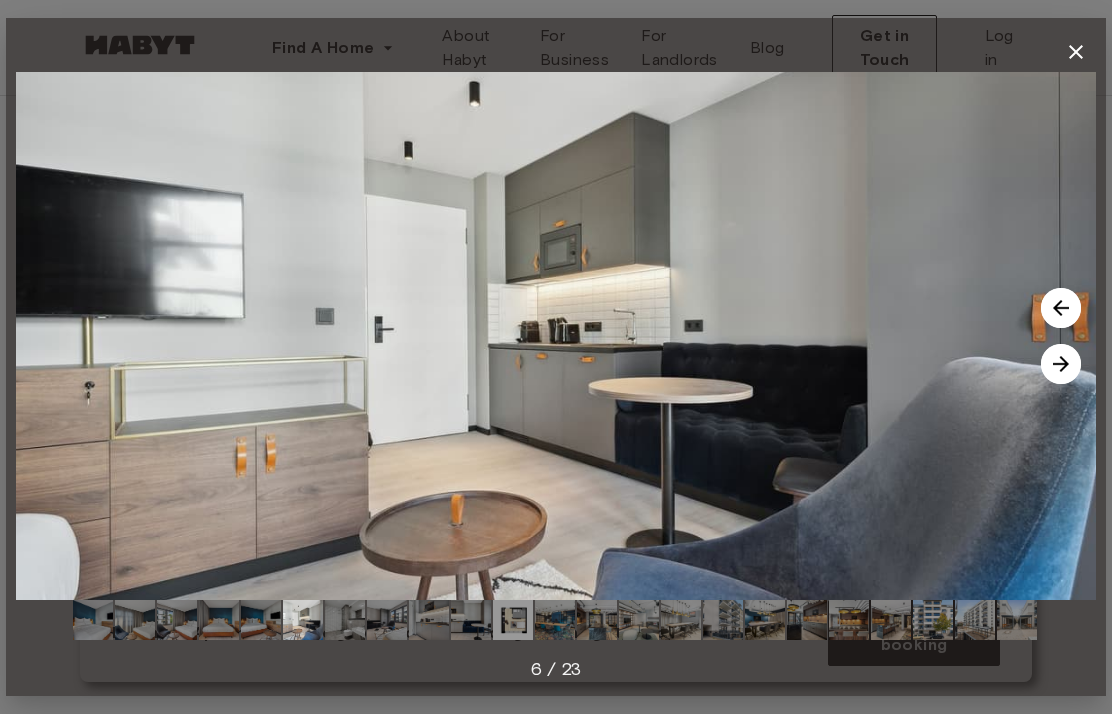click at bounding box center [1061, 364] 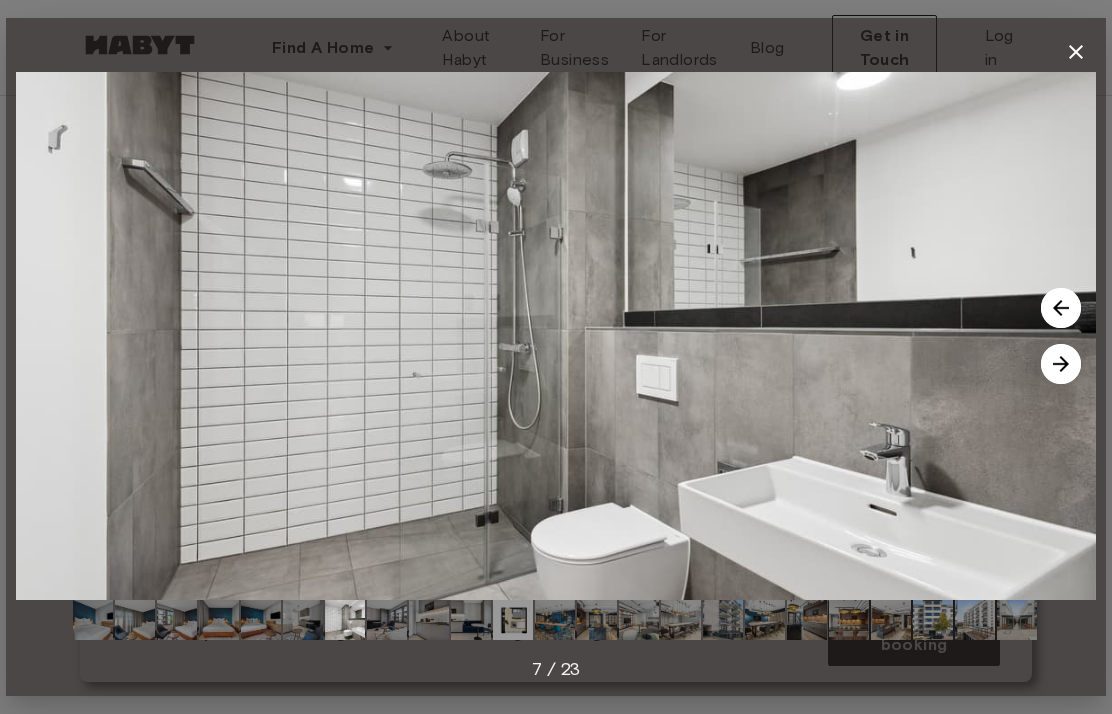 click at bounding box center [1061, 364] 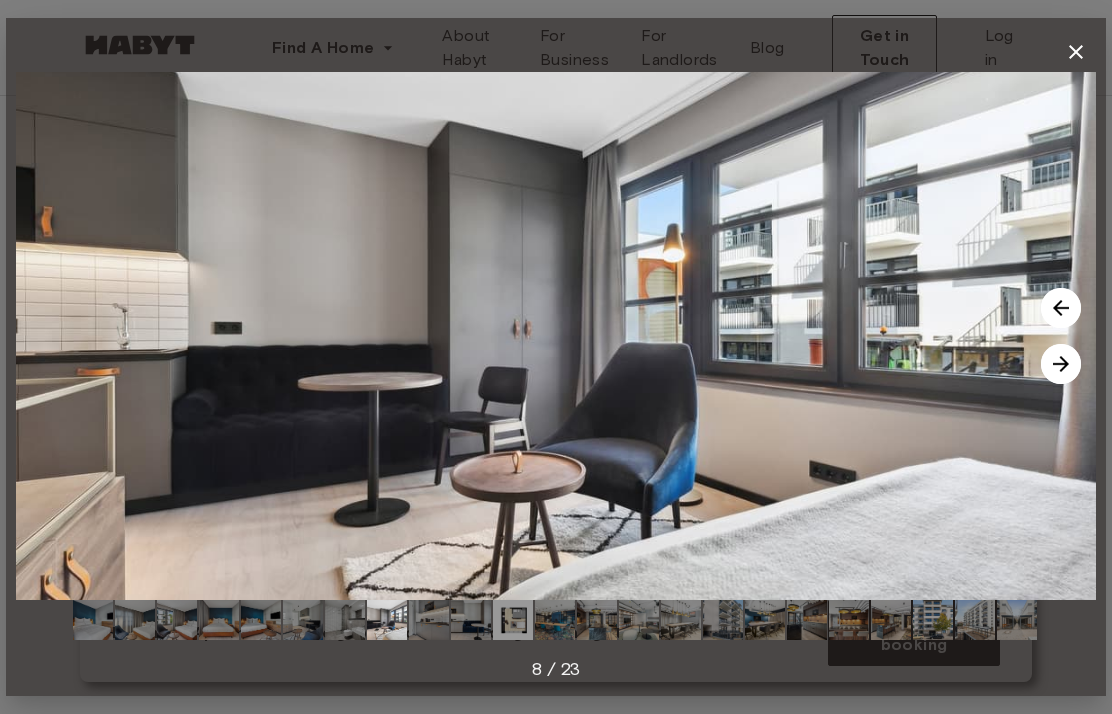 click at bounding box center [556, 336] 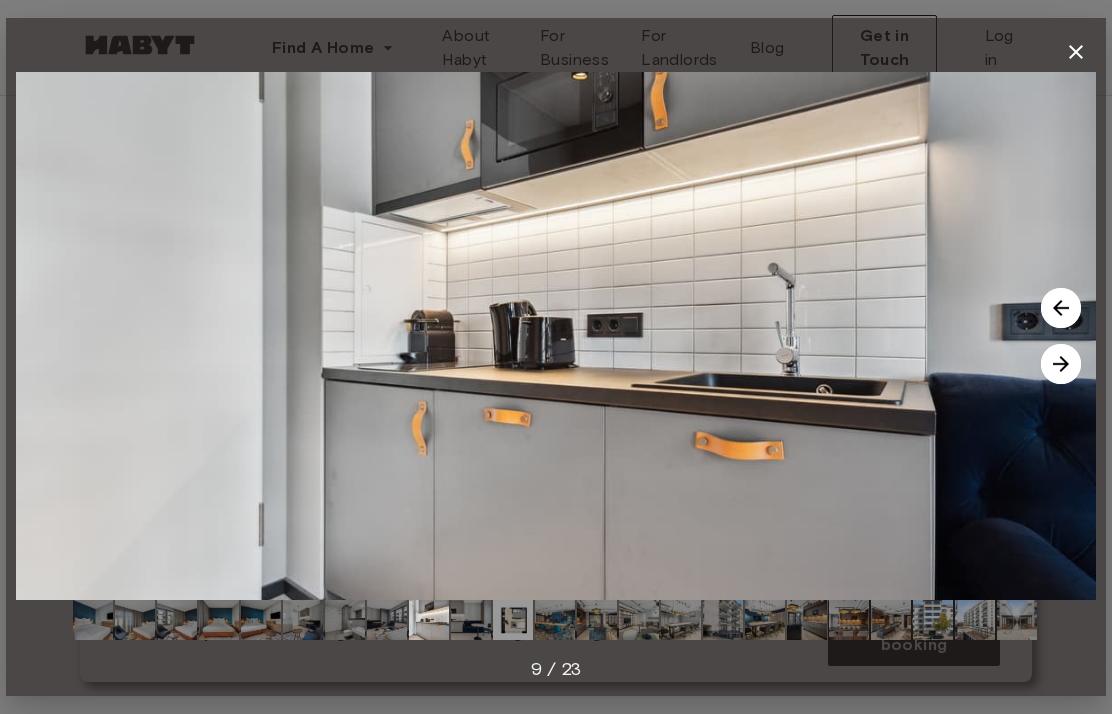 click at bounding box center [1061, 364] 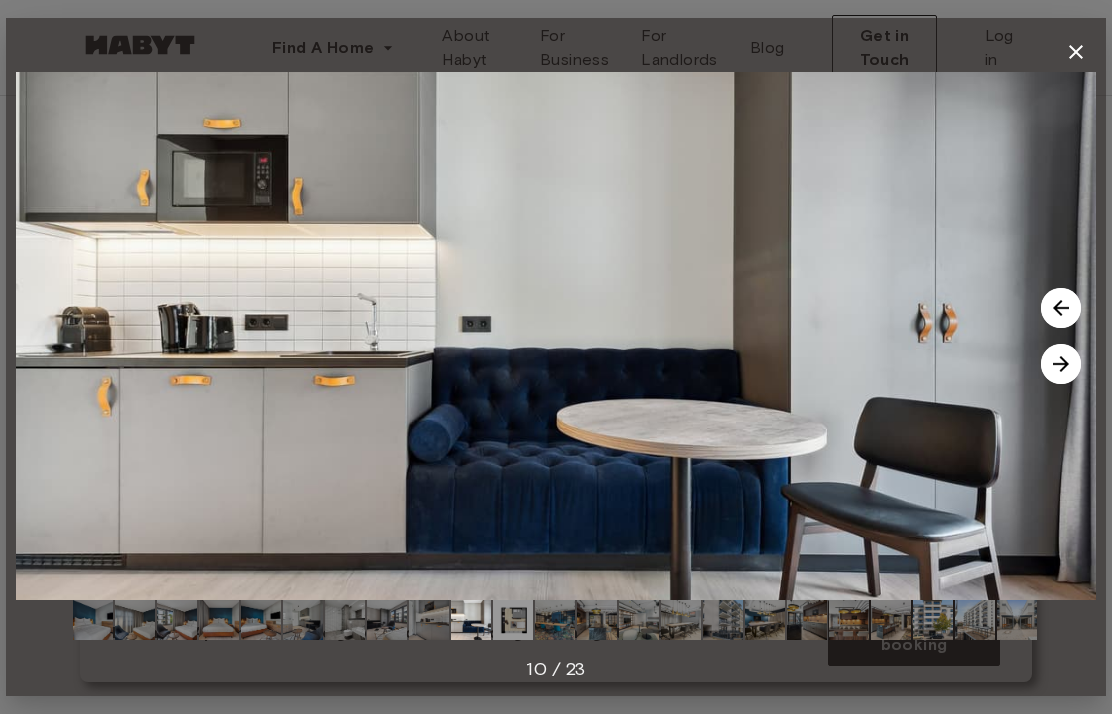 click at bounding box center (1061, 364) 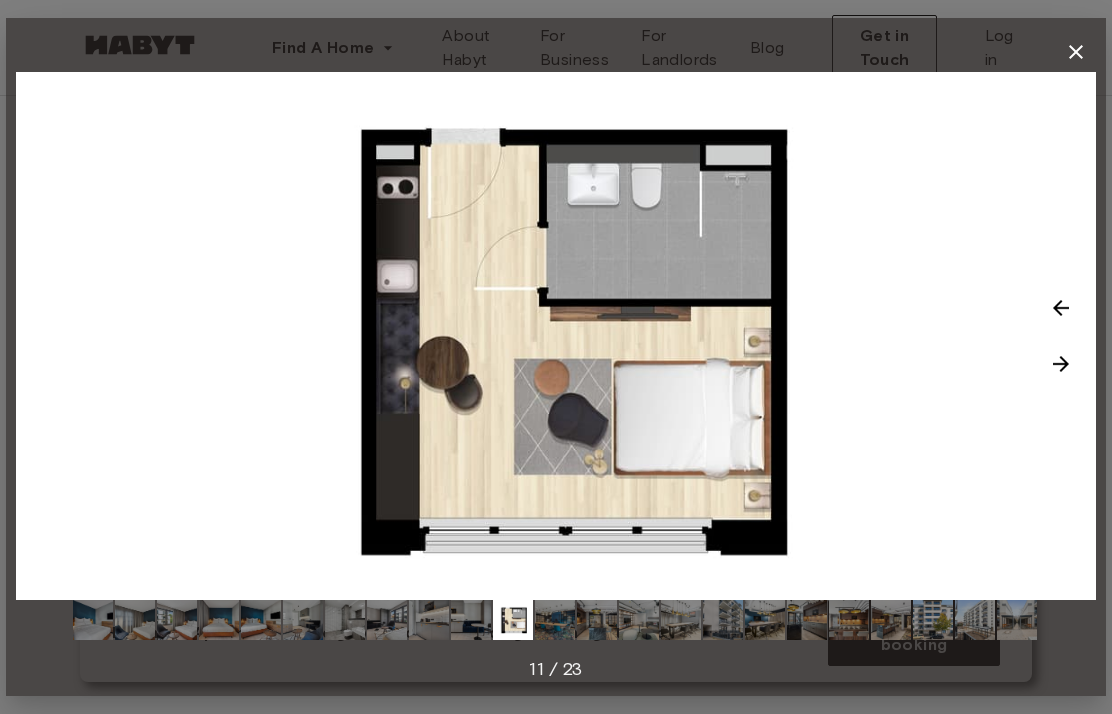 click at bounding box center [1061, 364] 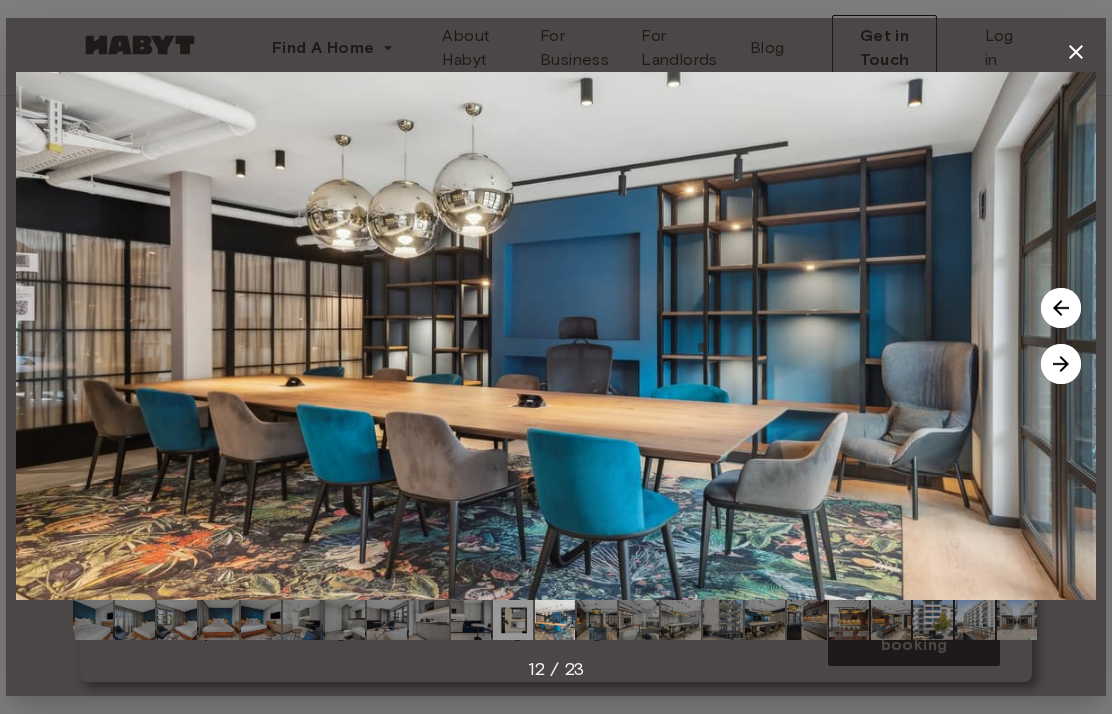 click at bounding box center [1061, 364] 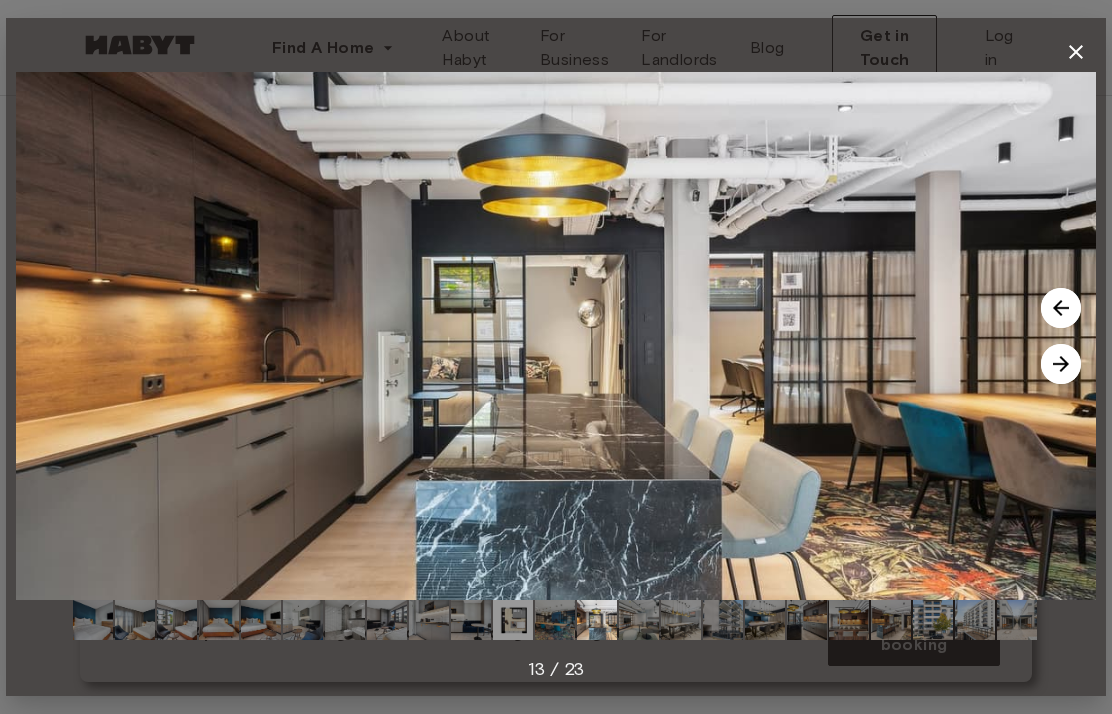click at bounding box center [1061, 364] 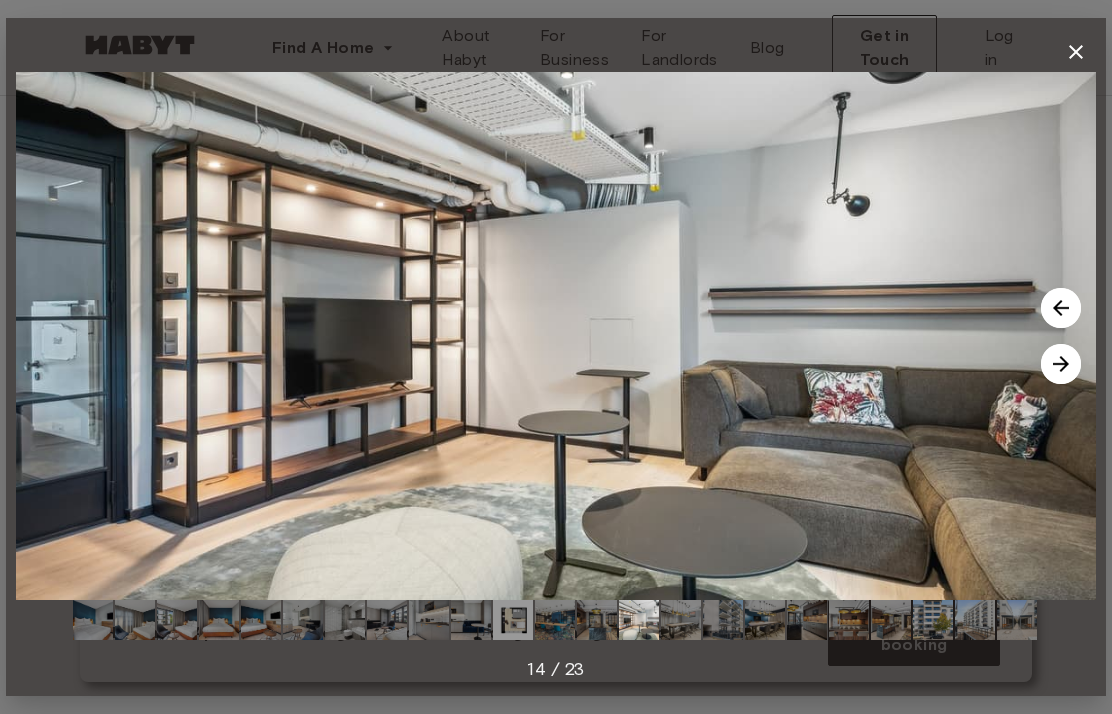 click at bounding box center [1061, 364] 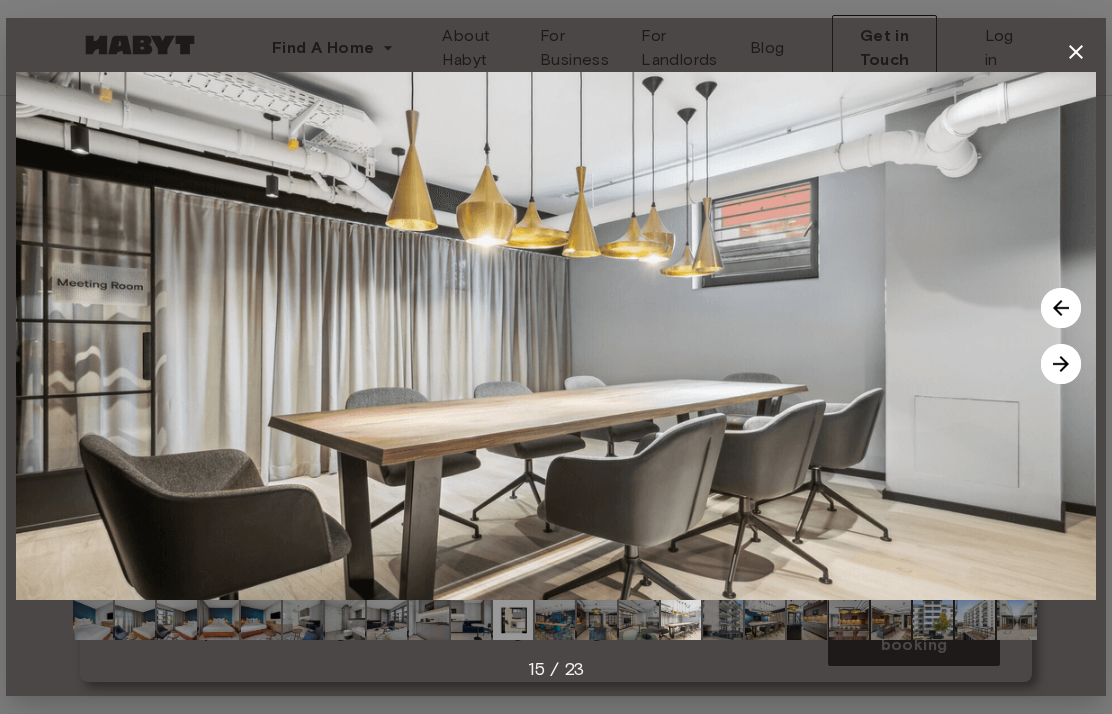 click at bounding box center (1061, 364) 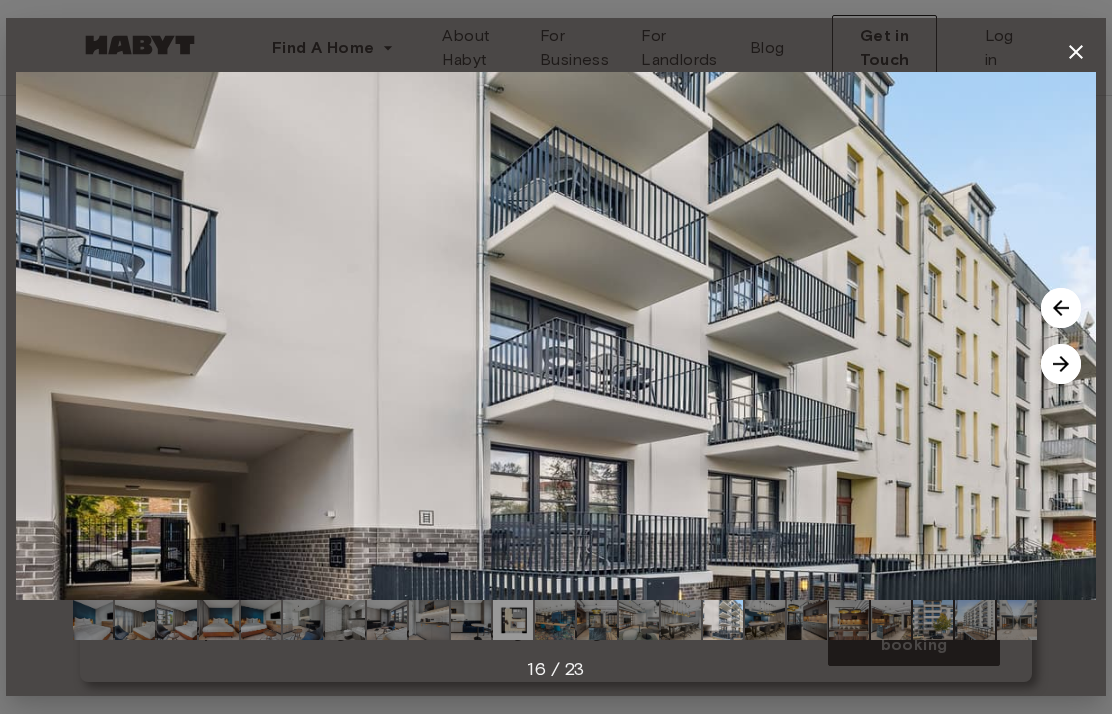 click at bounding box center (1061, 364) 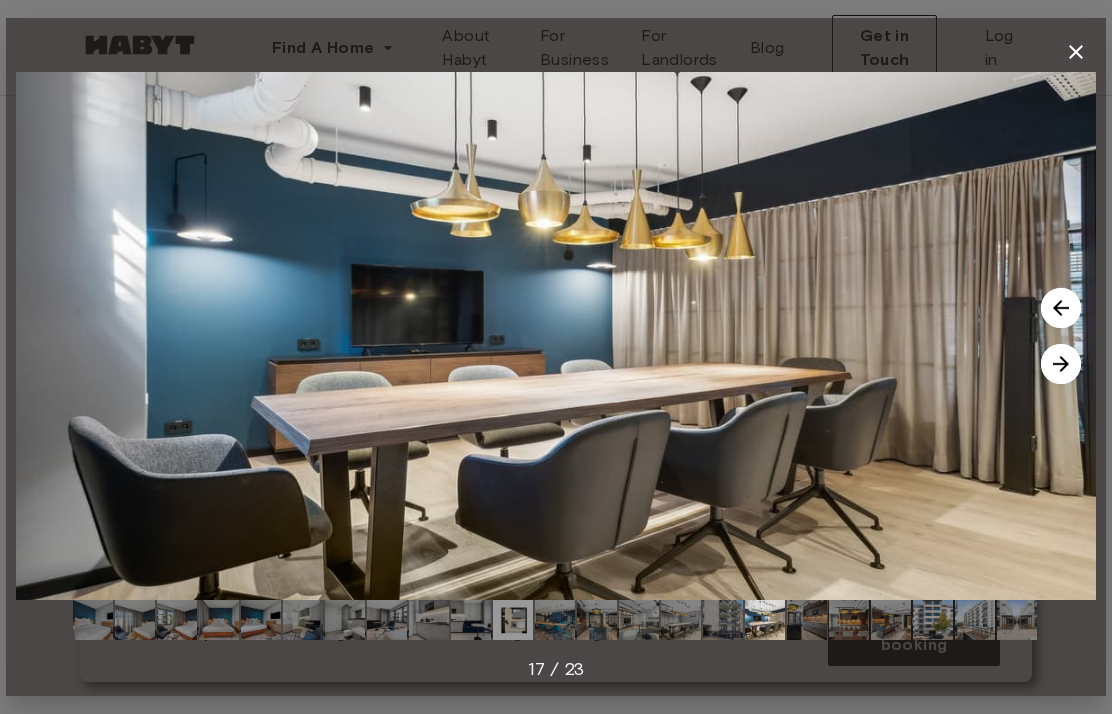 click at bounding box center [1061, 364] 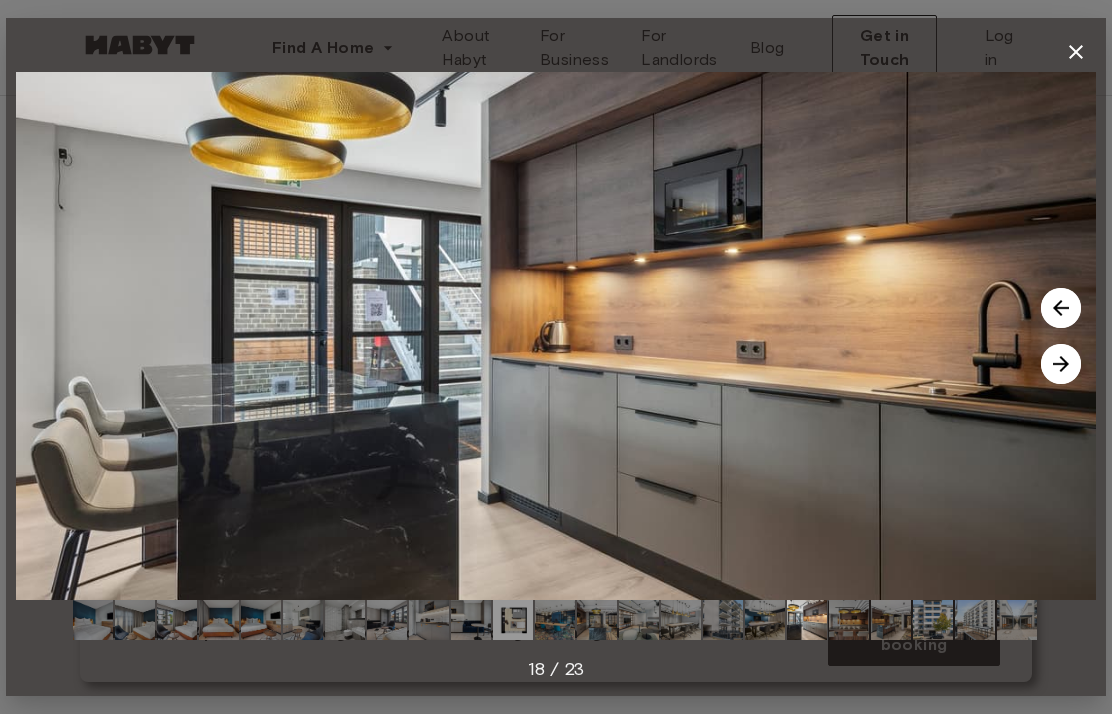 click at bounding box center (1061, 364) 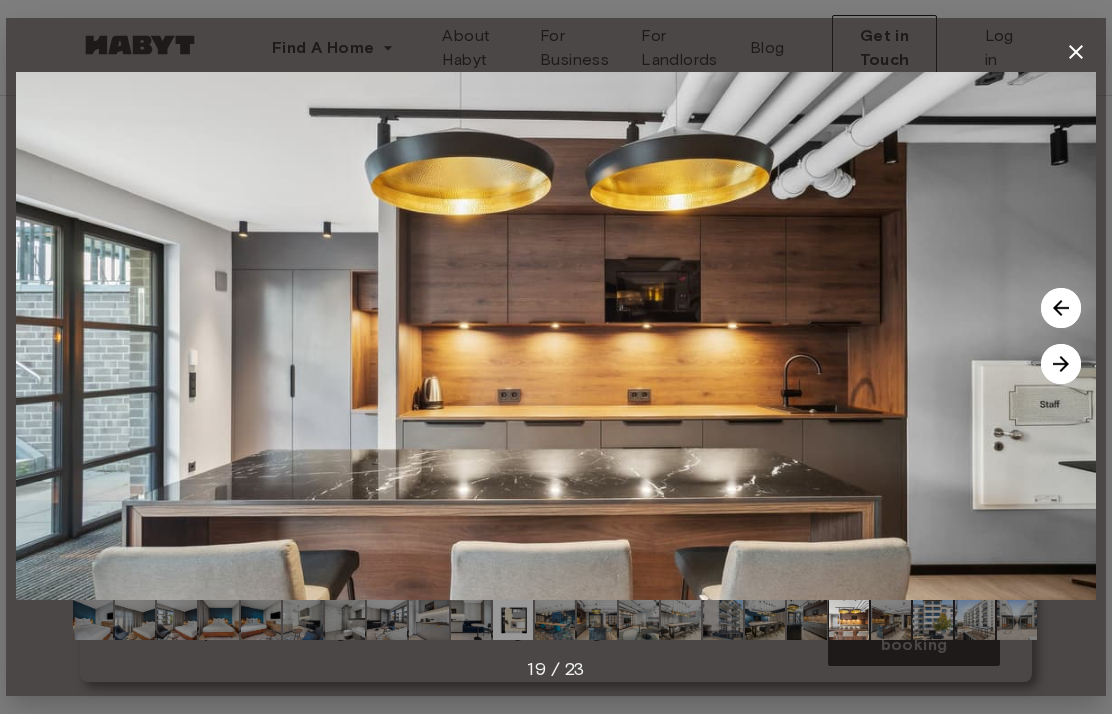 click at bounding box center (556, 336) 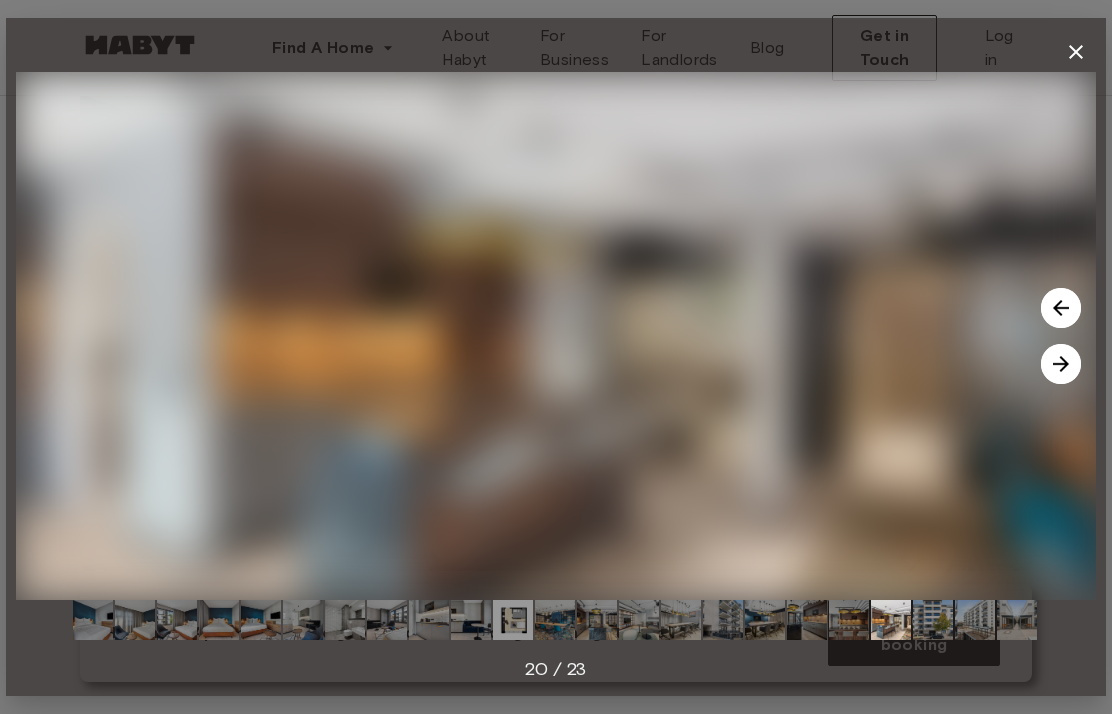 click 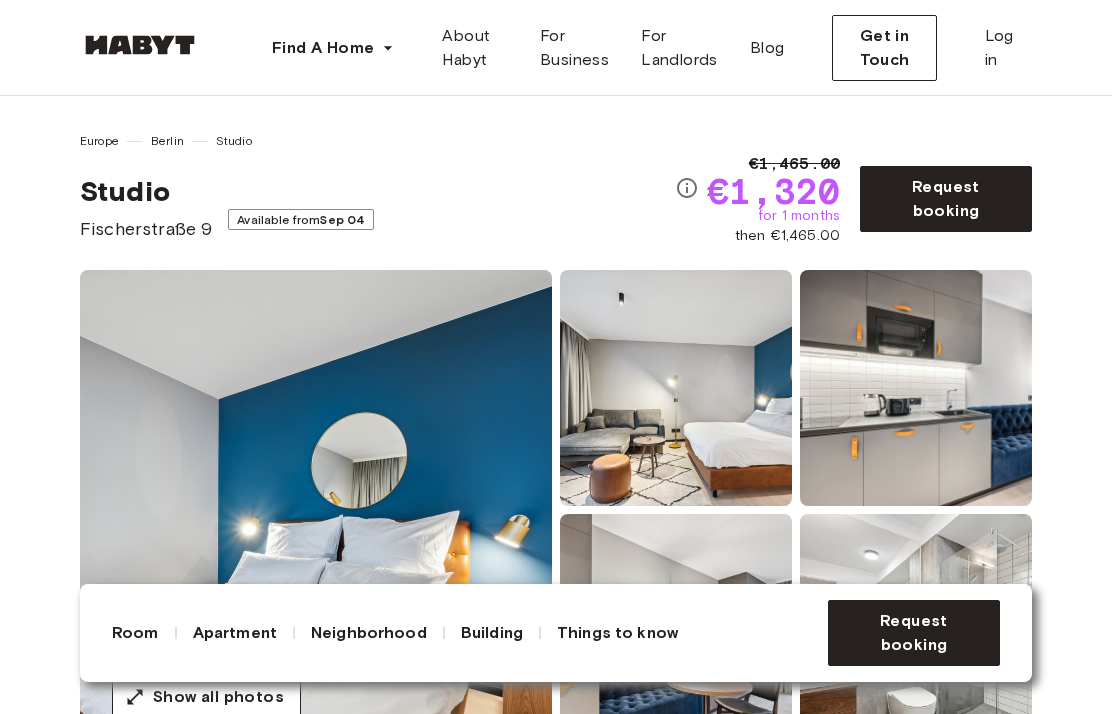 scroll, scrollTop: 1846, scrollLeft: 0, axis: vertical 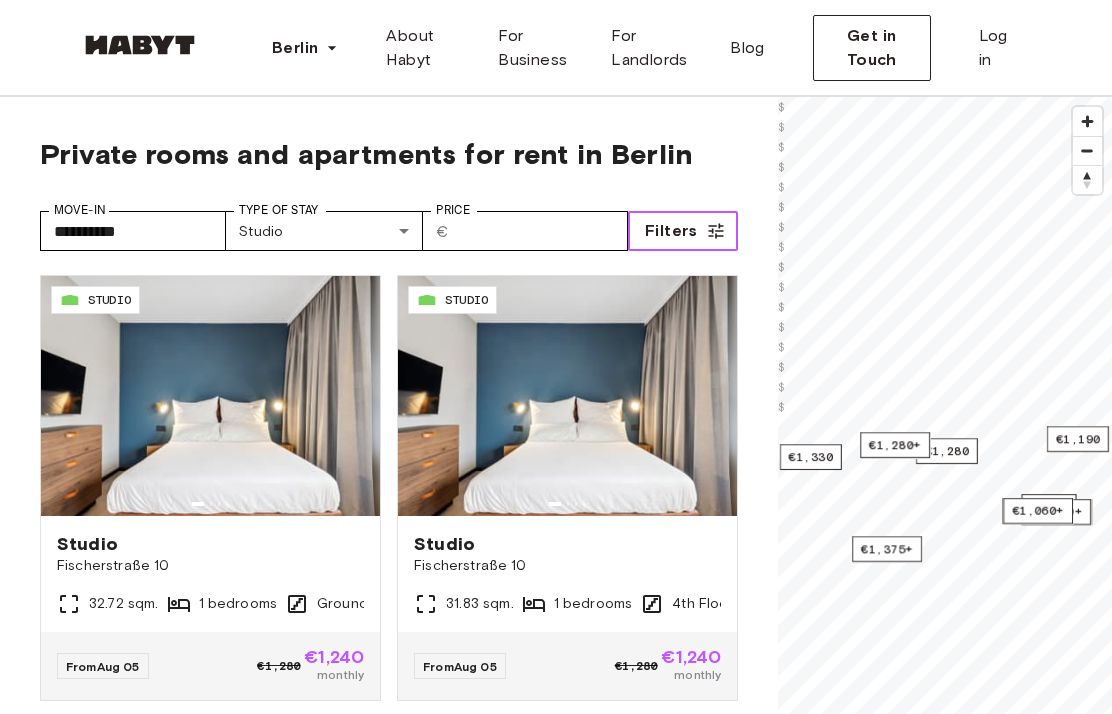 click on "Filters" at bounding box center [683, 231] 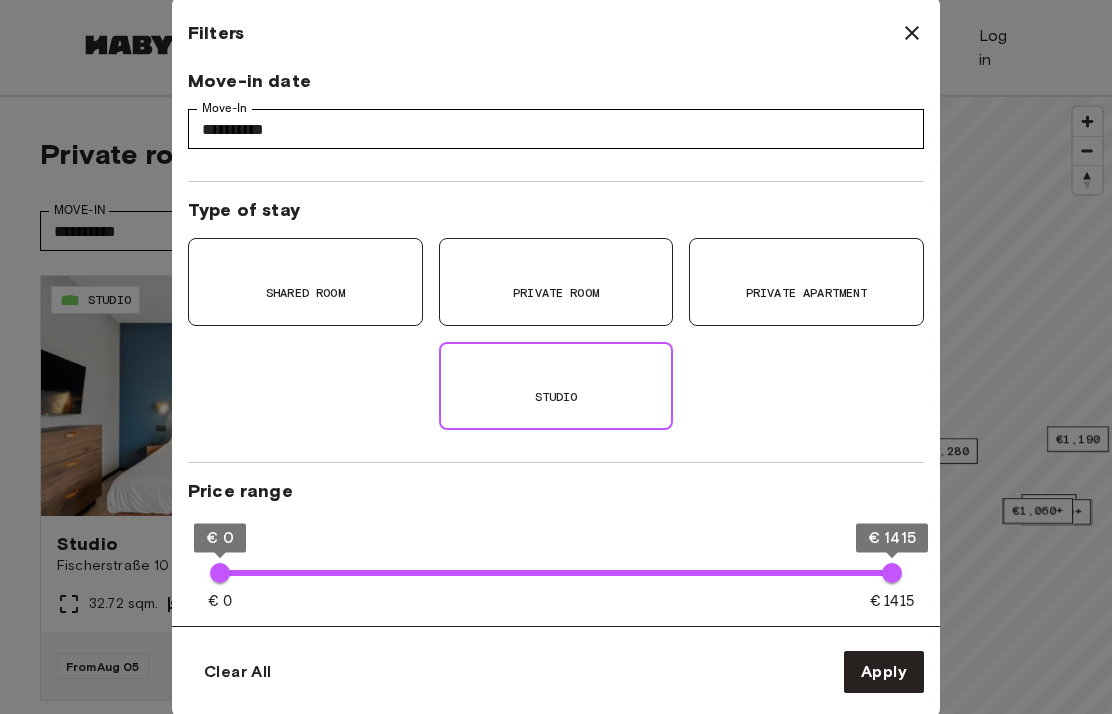 type on "**********" 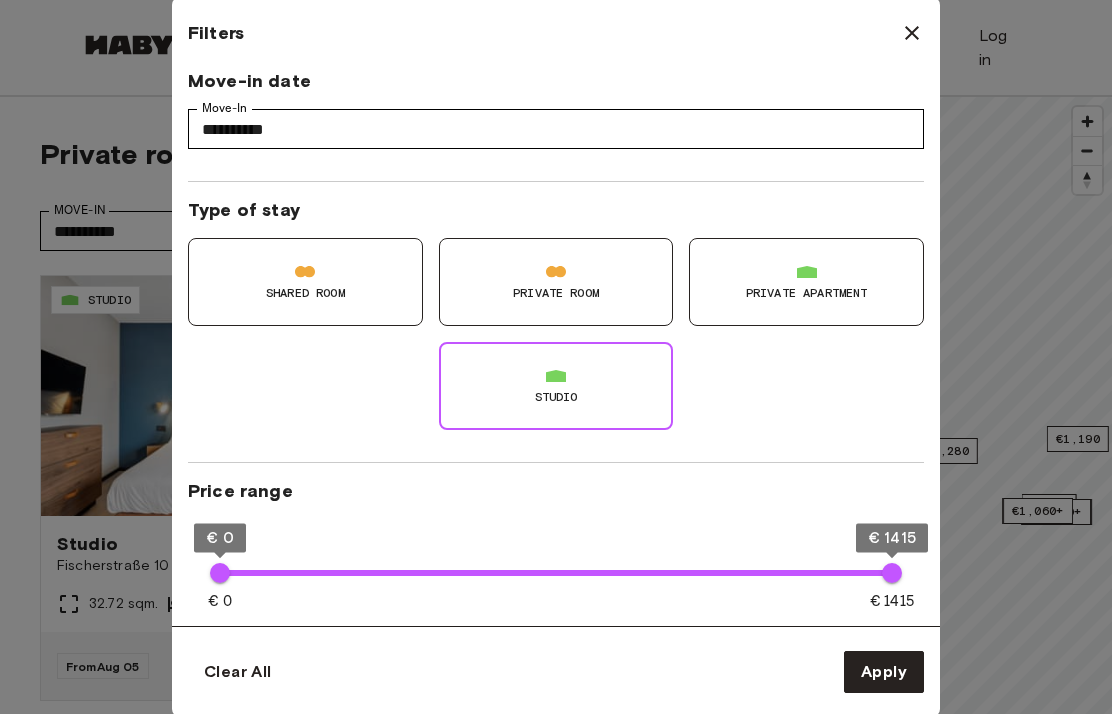 click at bounding box center [556, 272] 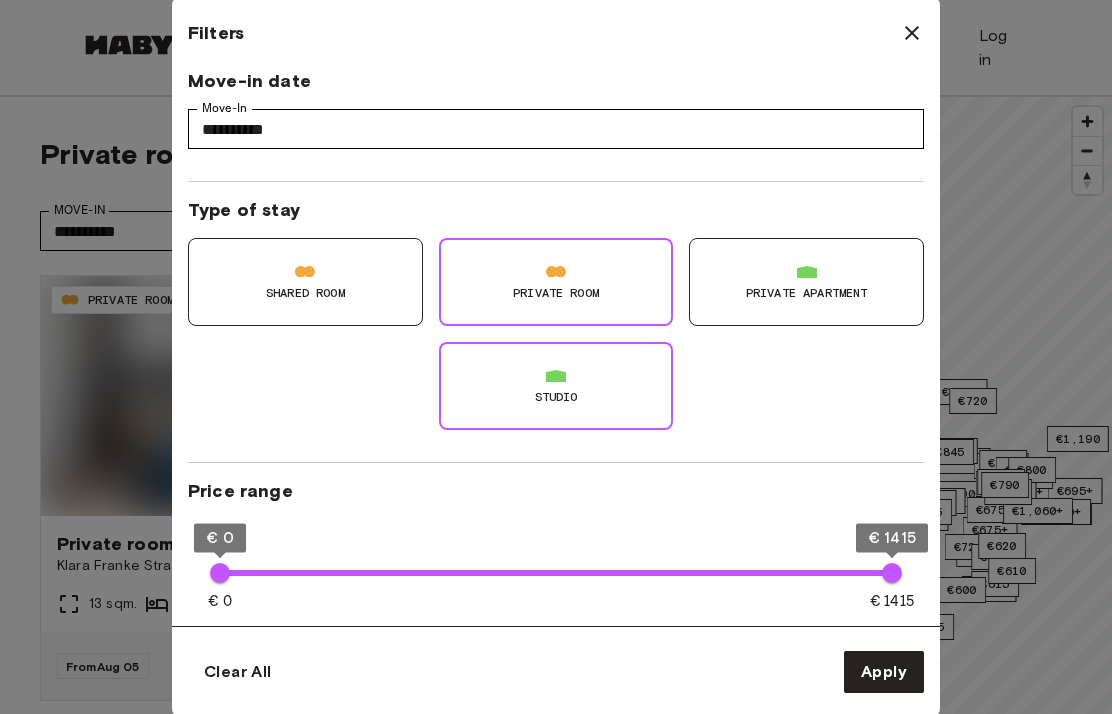 type on "**********" 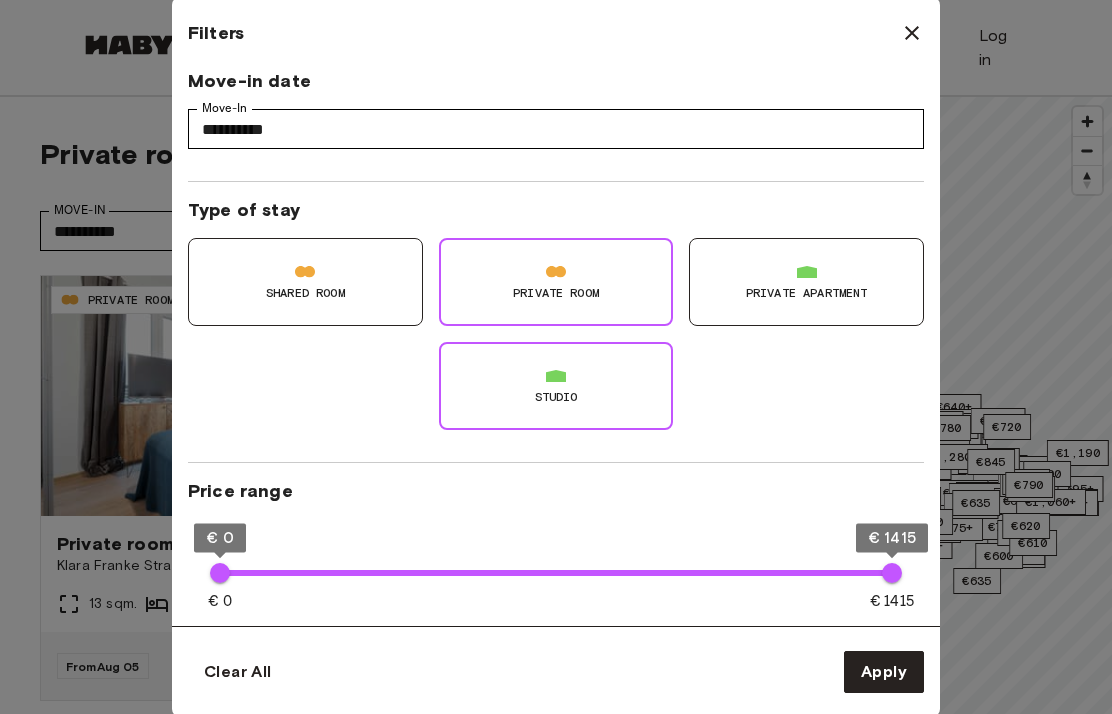 type on "**" 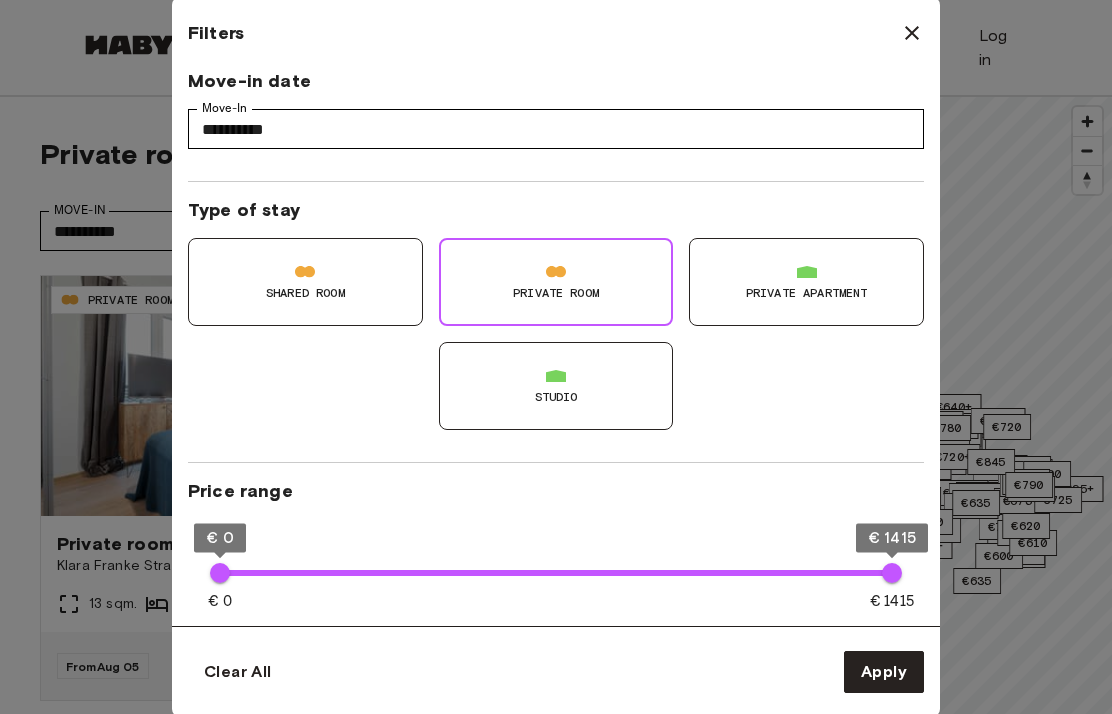 type on "**********" 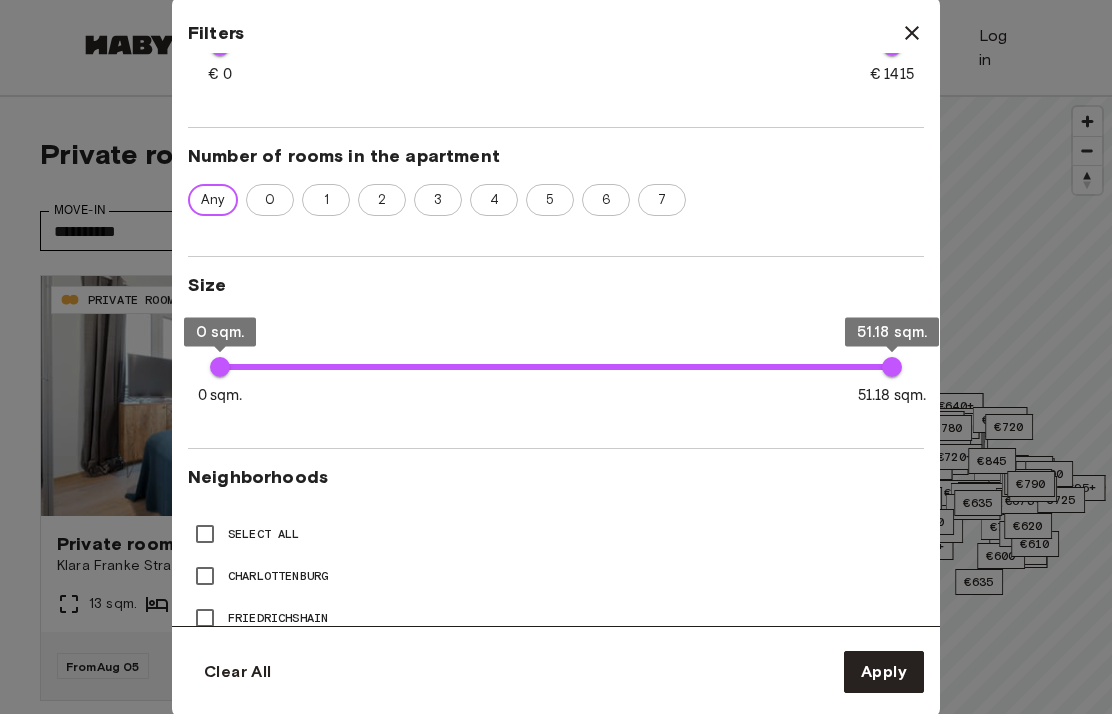 scroll, scrollTop: 556, scrollLeft: 0, axis: vertical 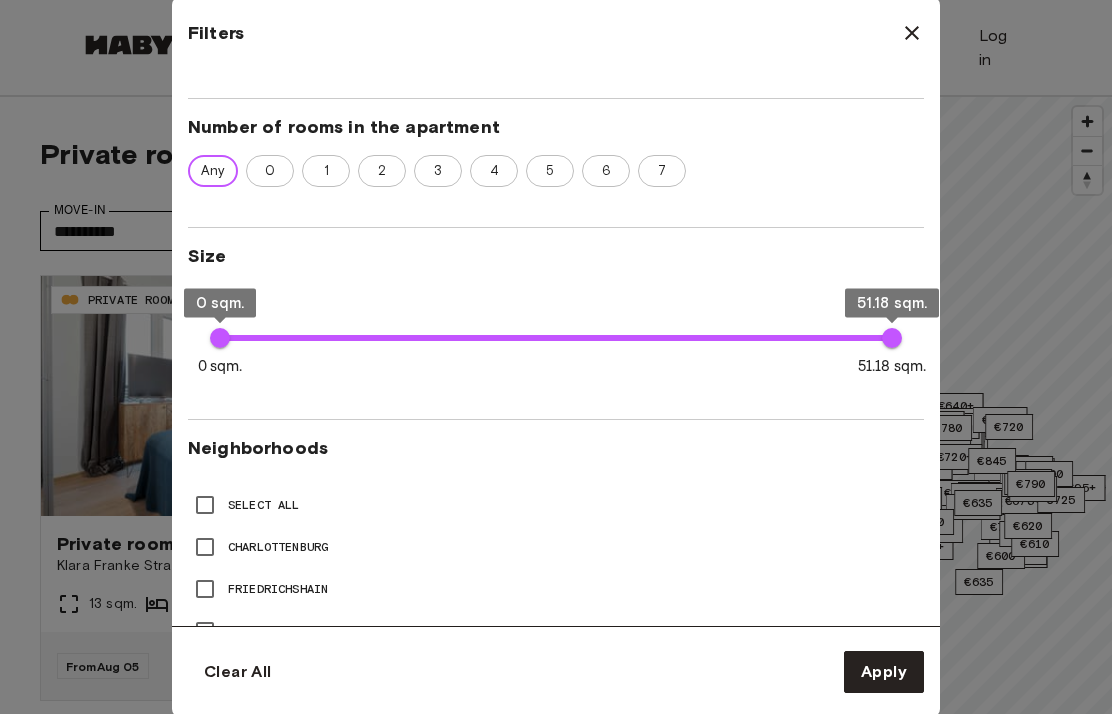 click on "2" at bounding box center [382, 171] 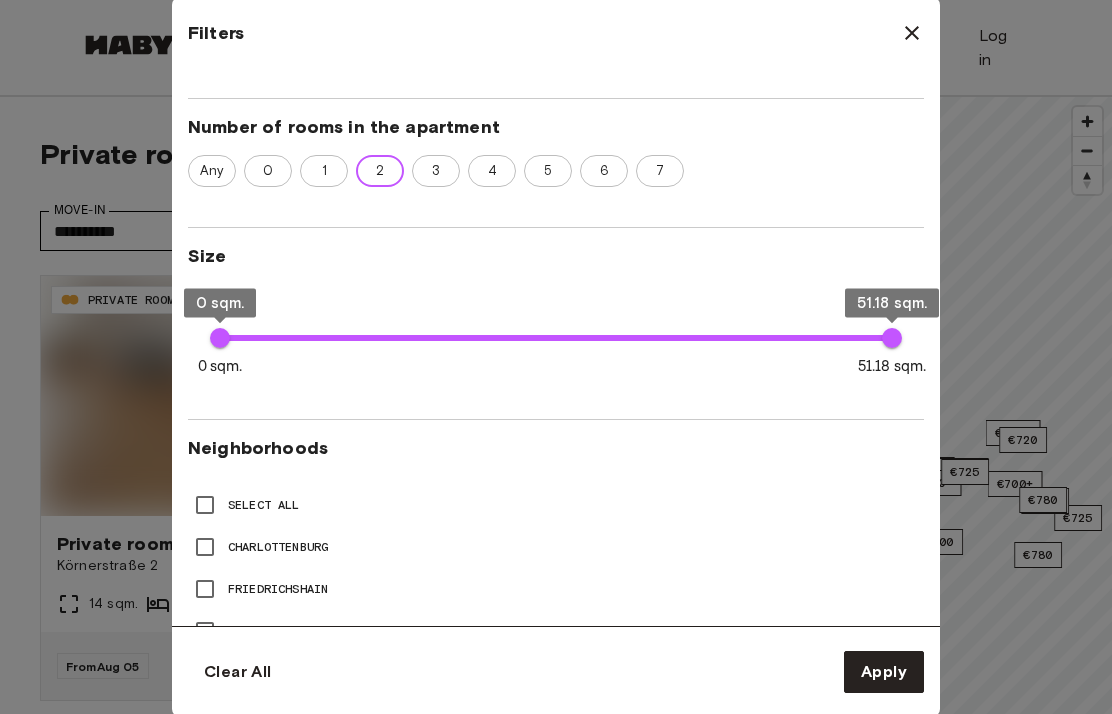 type on "**" 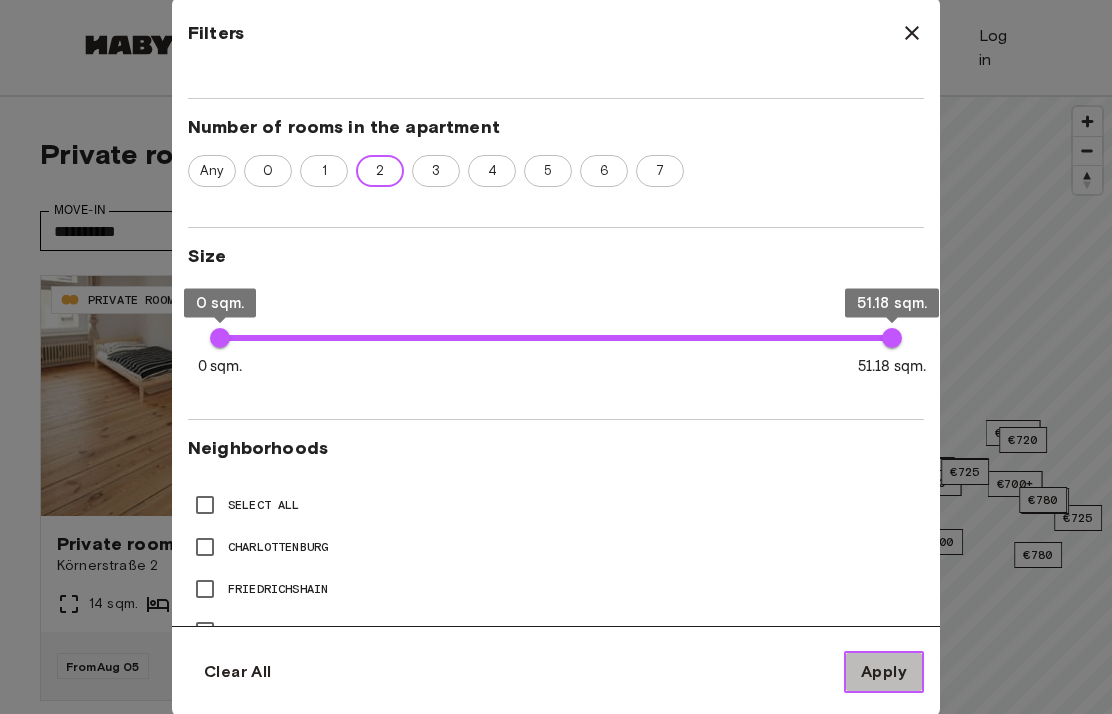click on "Apply" at bounding box center [884, 672] 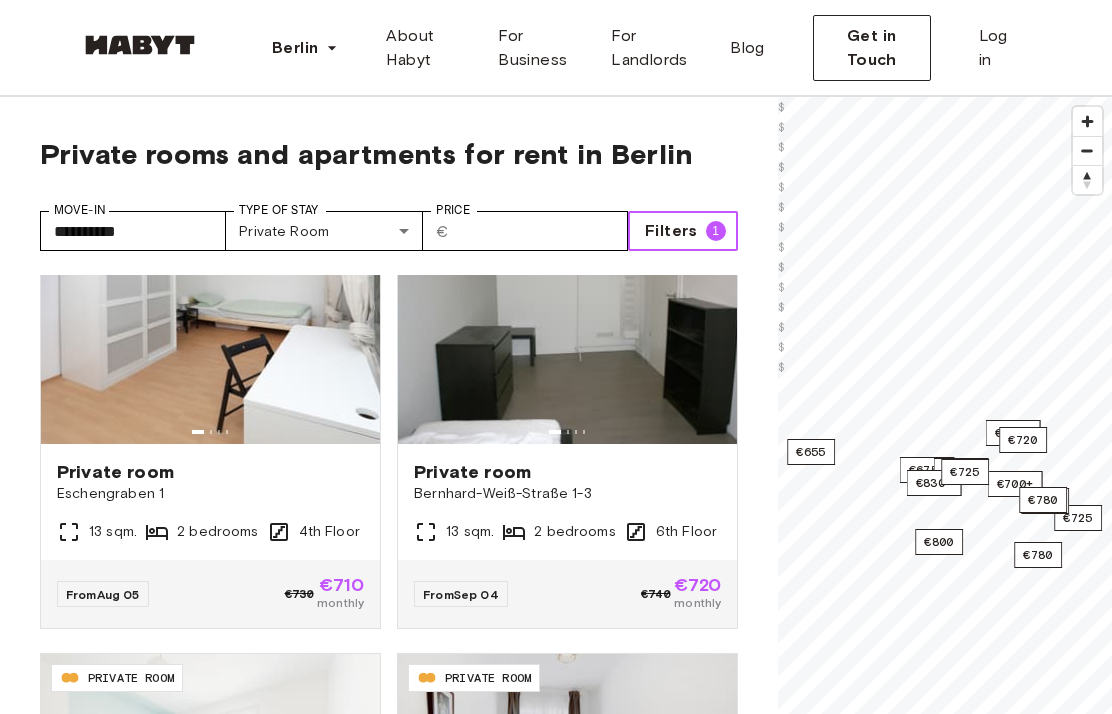 scroll, scrollTop: 752, scrollLeft: 0, axis: vertical 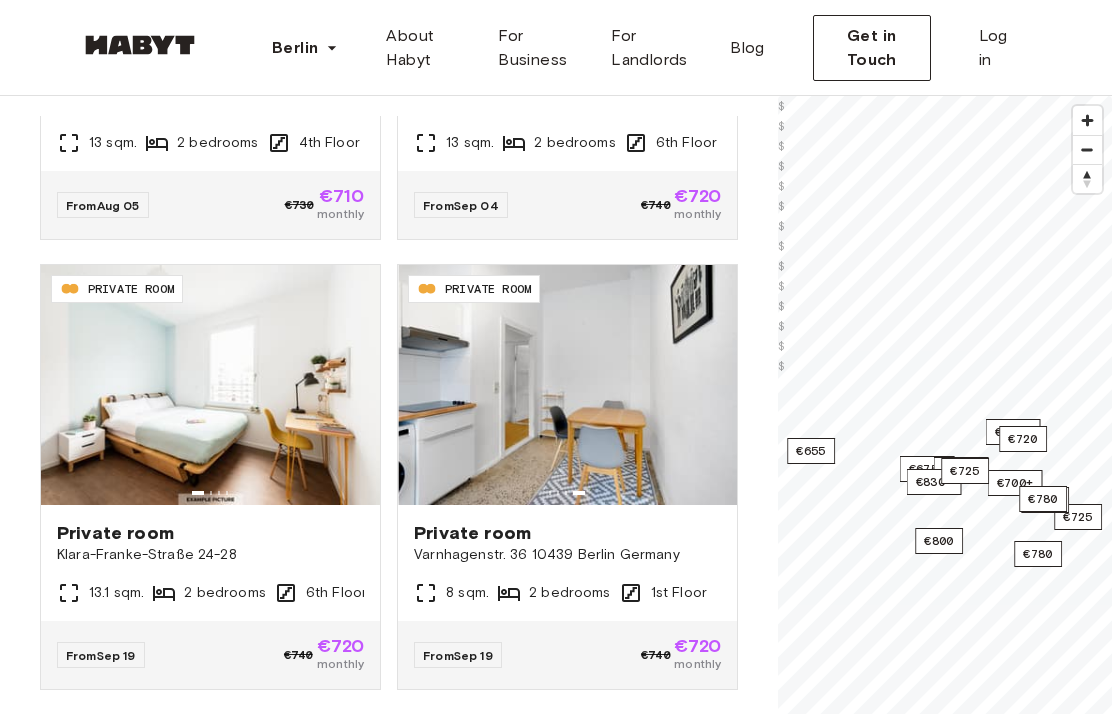 click at bounding box center (210, 385) 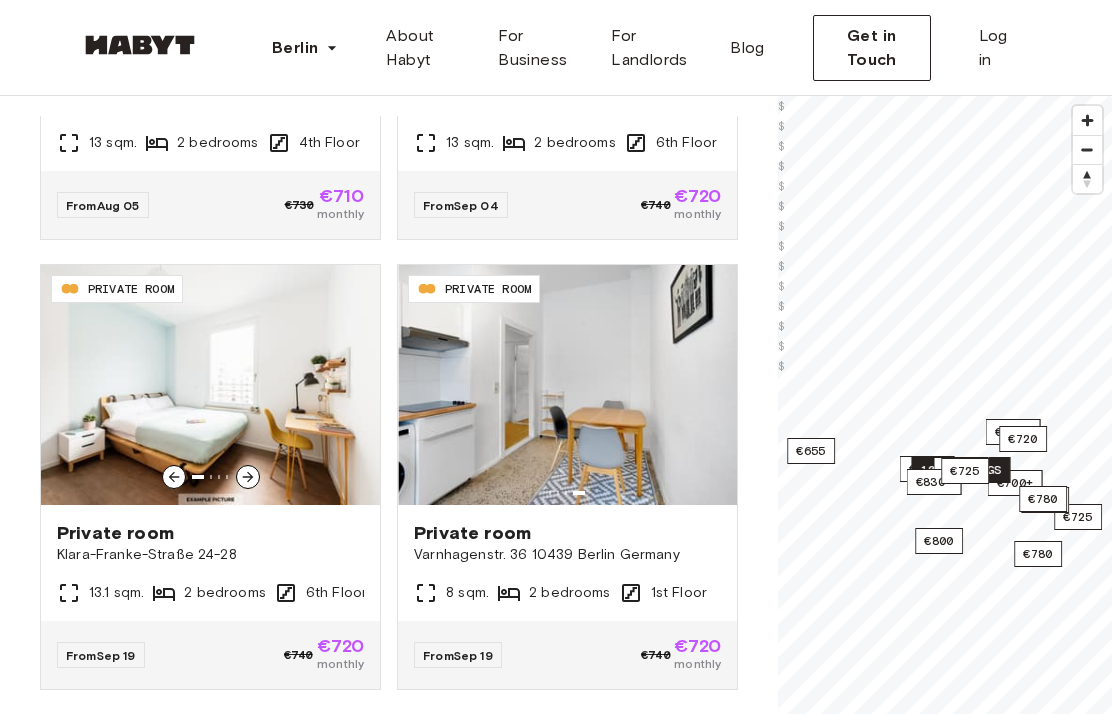 scroll, scrollTop: 239, scrollLeft: 0, axis: vertical 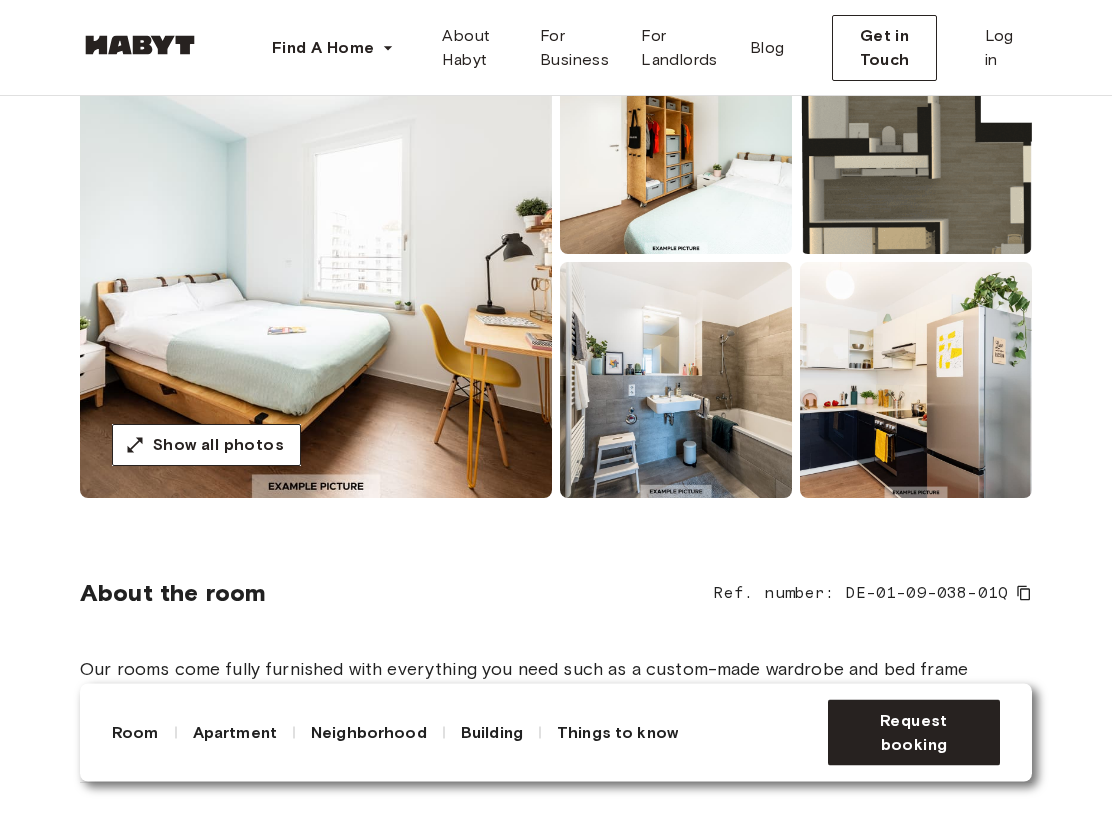 click at bounding box center [316, 259] 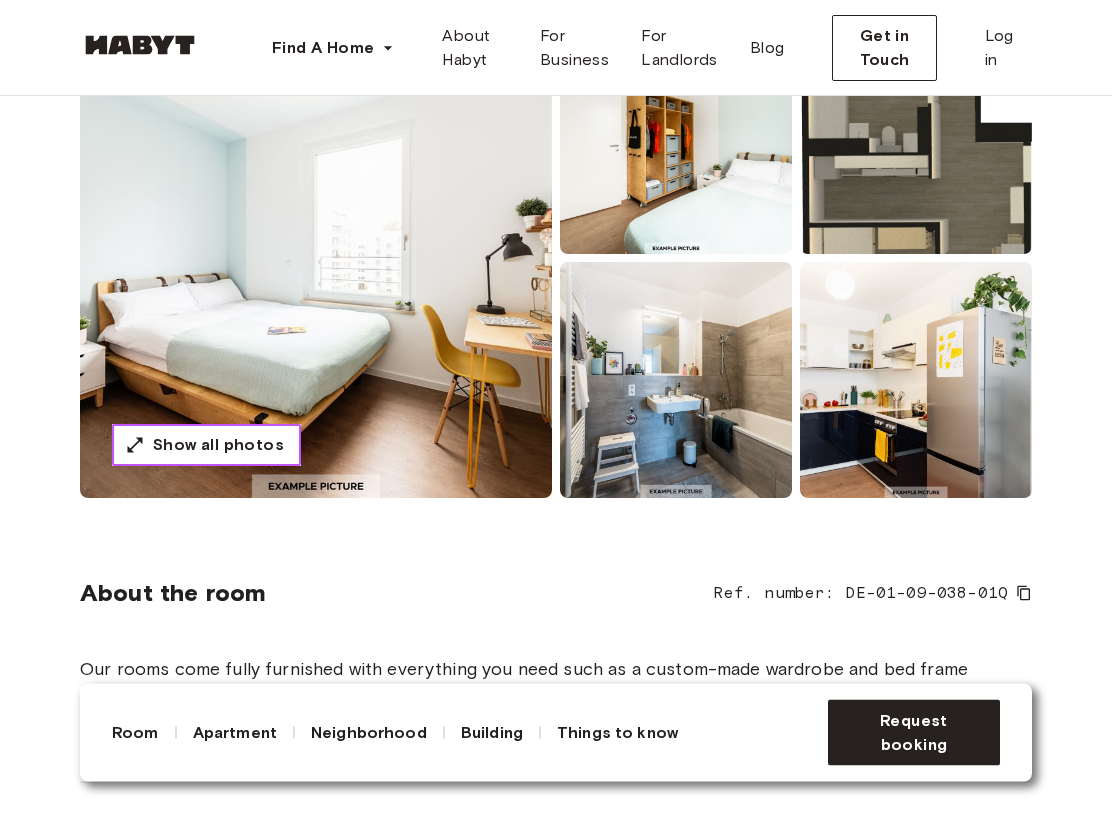 click on "Show all photos" at bounding box center [218, 446] 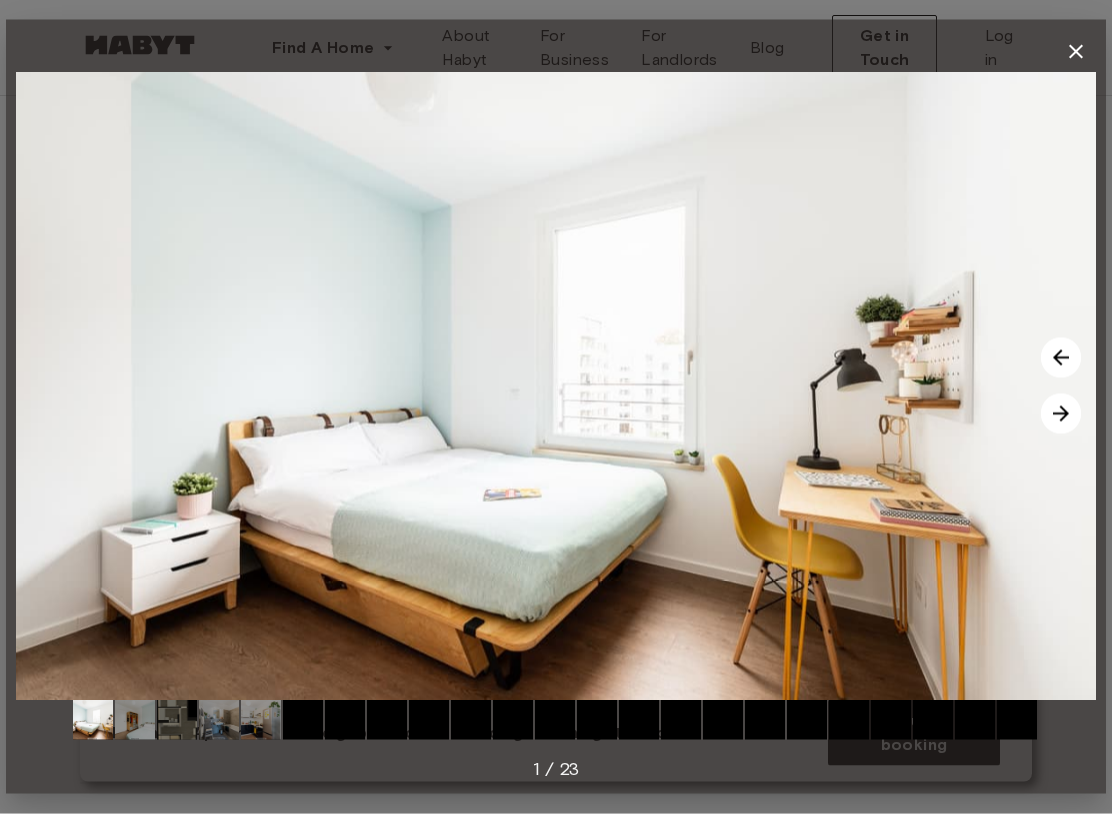 scroll, scrollTop: 235, scrollLeft: 0, axis: vertical 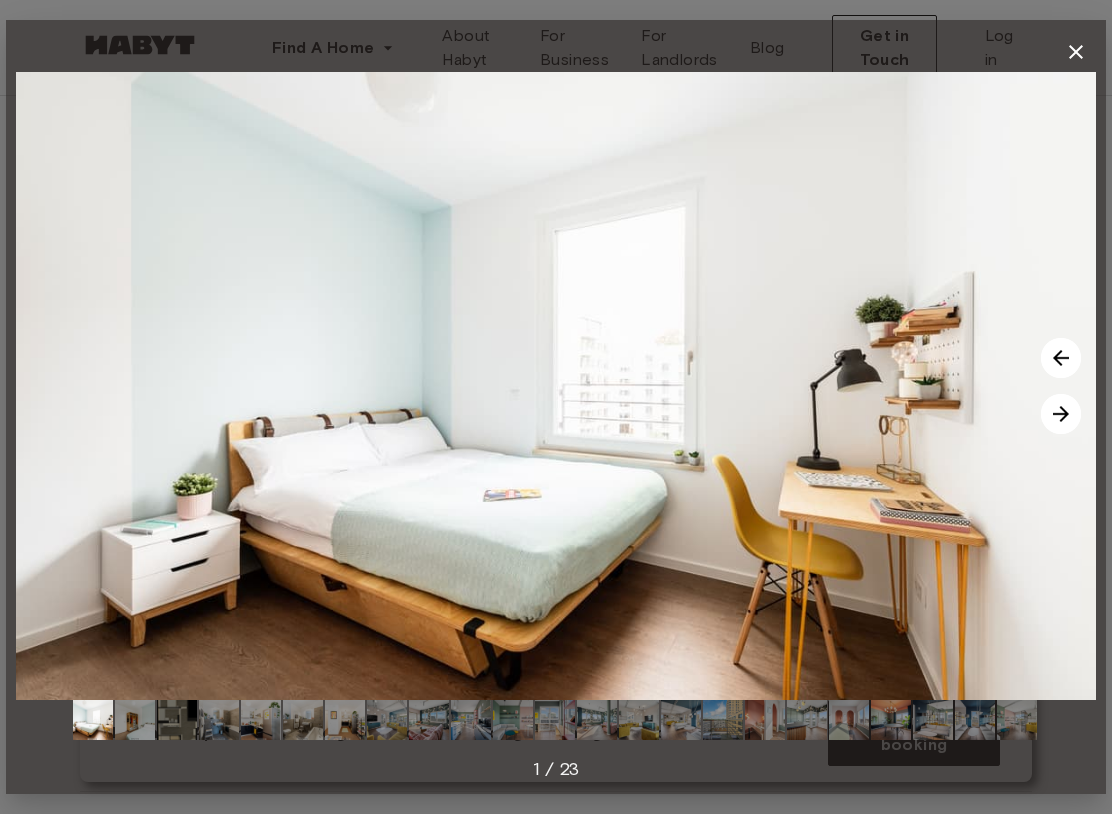 click at bounding box center (1061, 414) 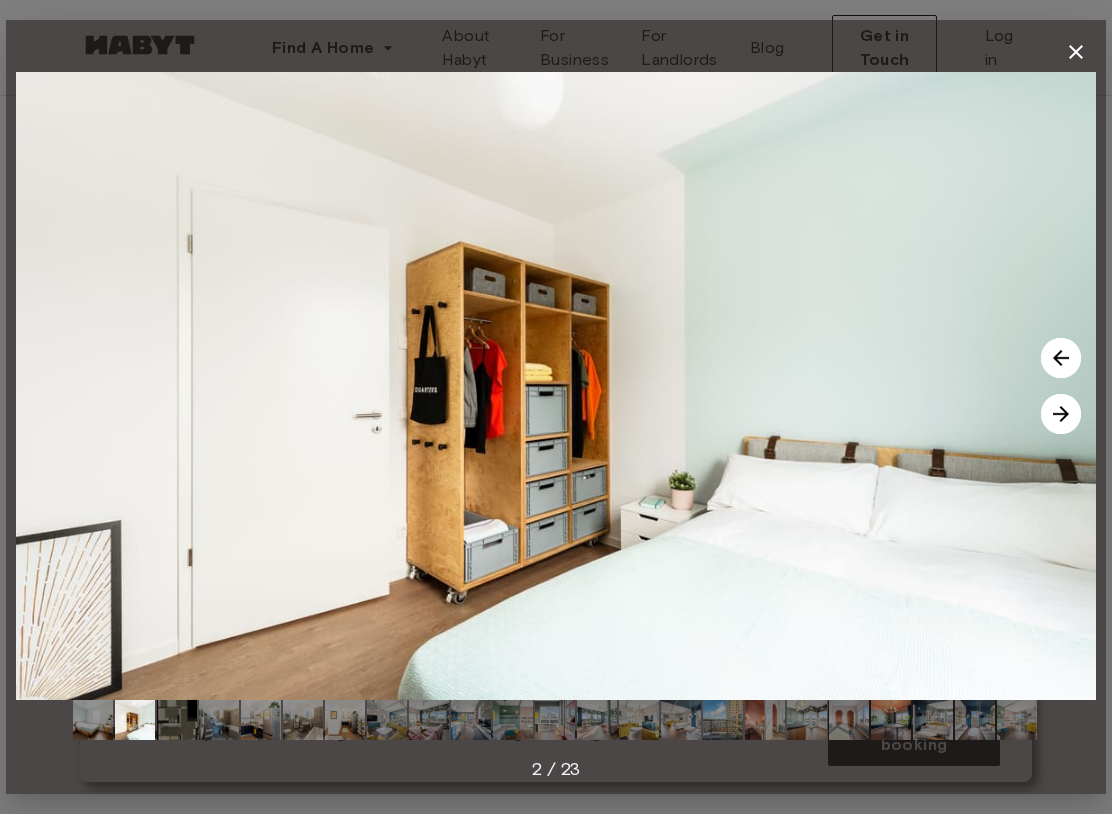 click at bounding box center [1061, 414] 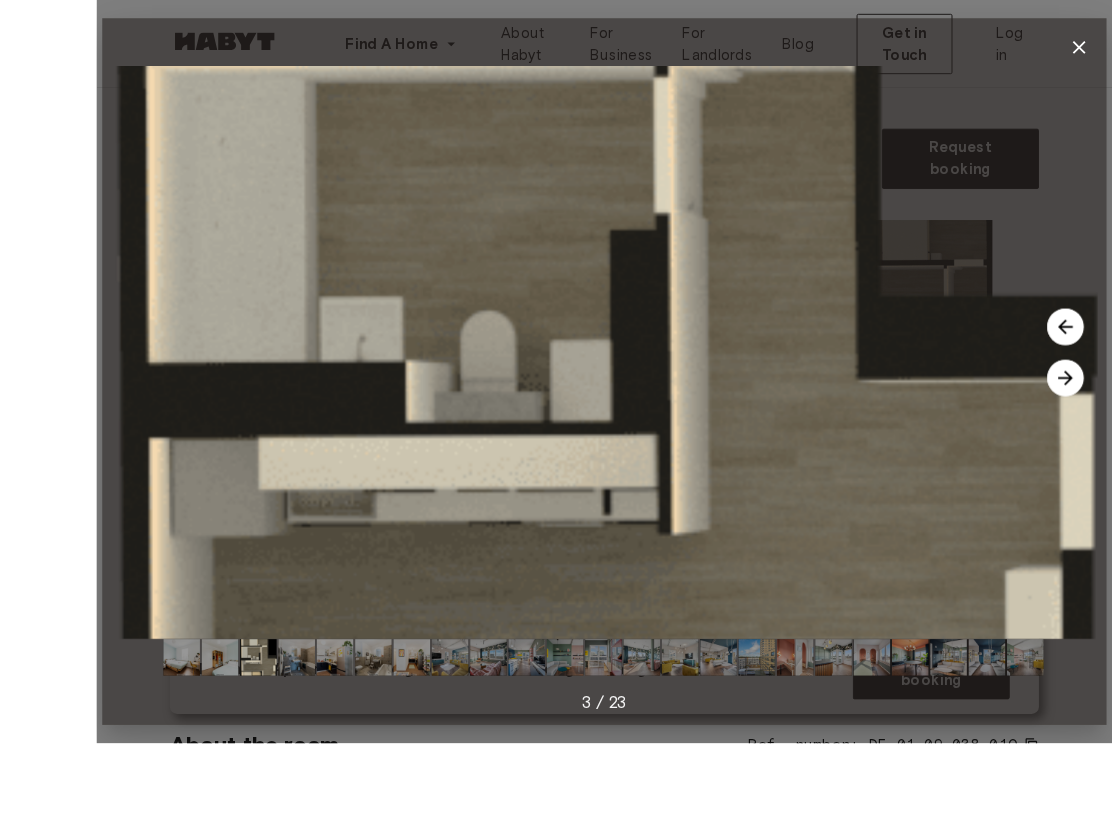 scroll, scrollTop: 206, scrollLeft: 0, axis: vertical 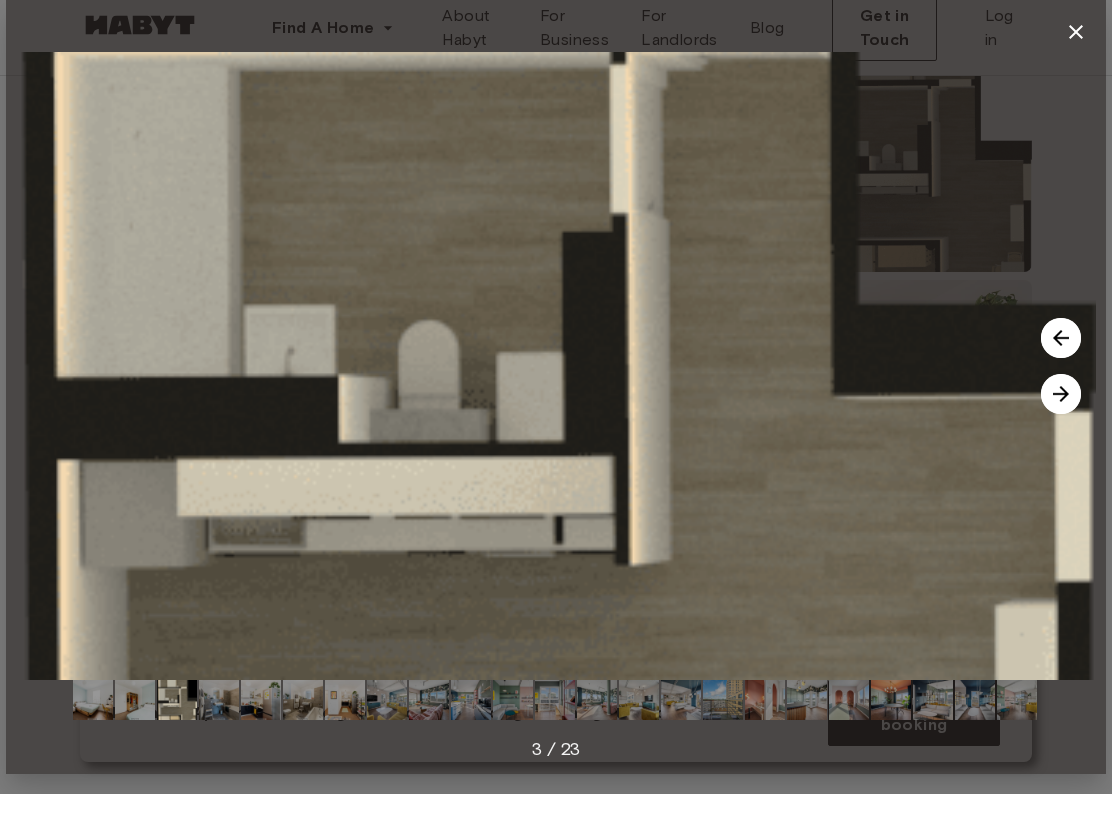 click at bounding box center (1061, 414) 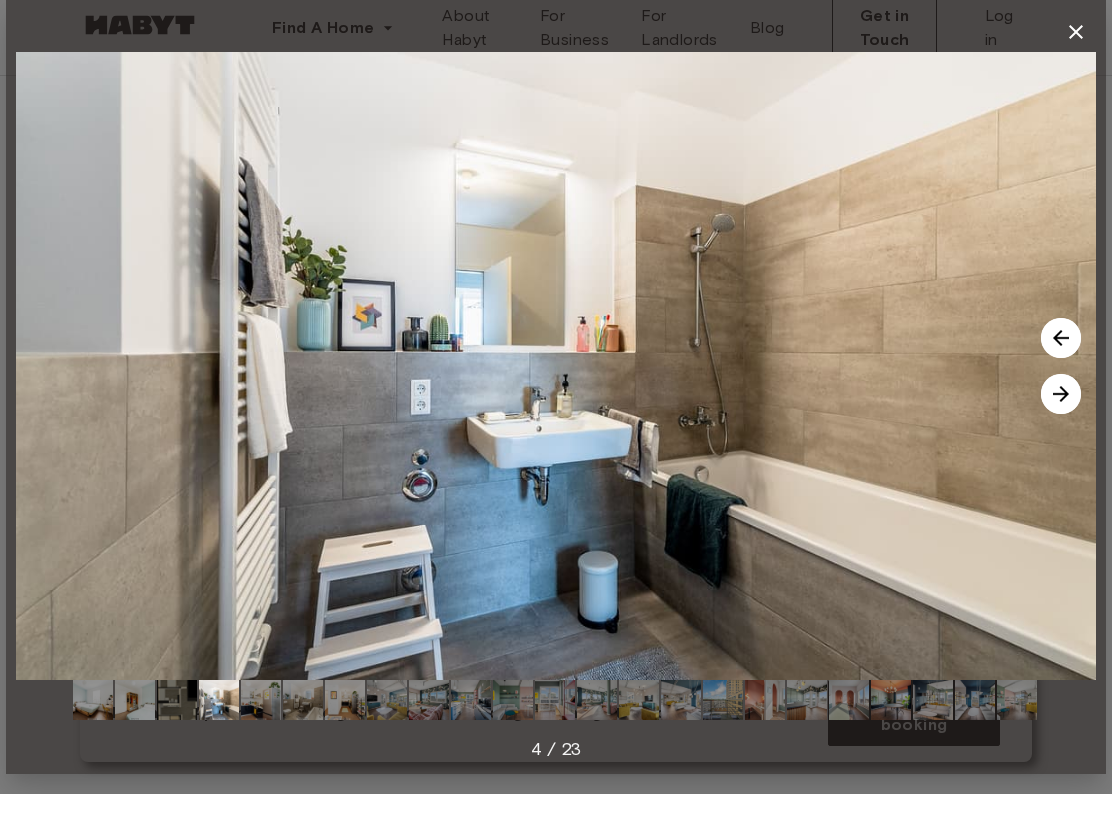 click at bounding box center (1061, 414) 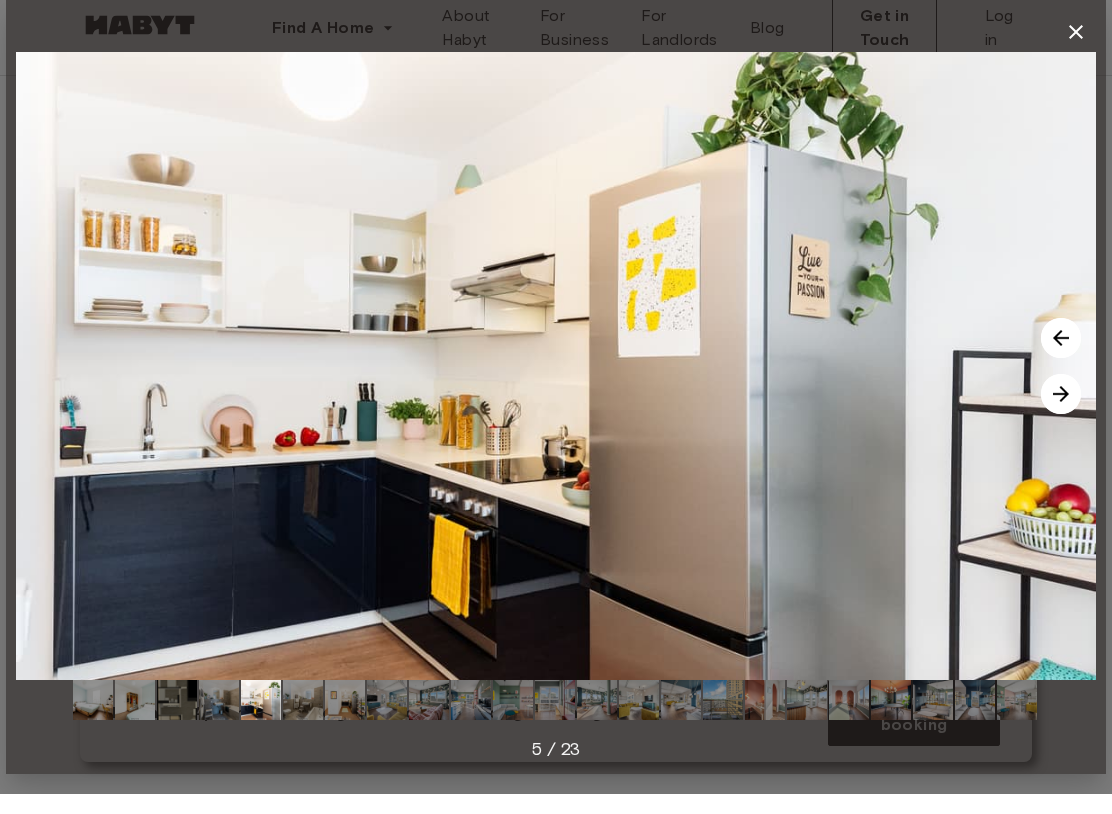 click at bounding box center (1061, 414) 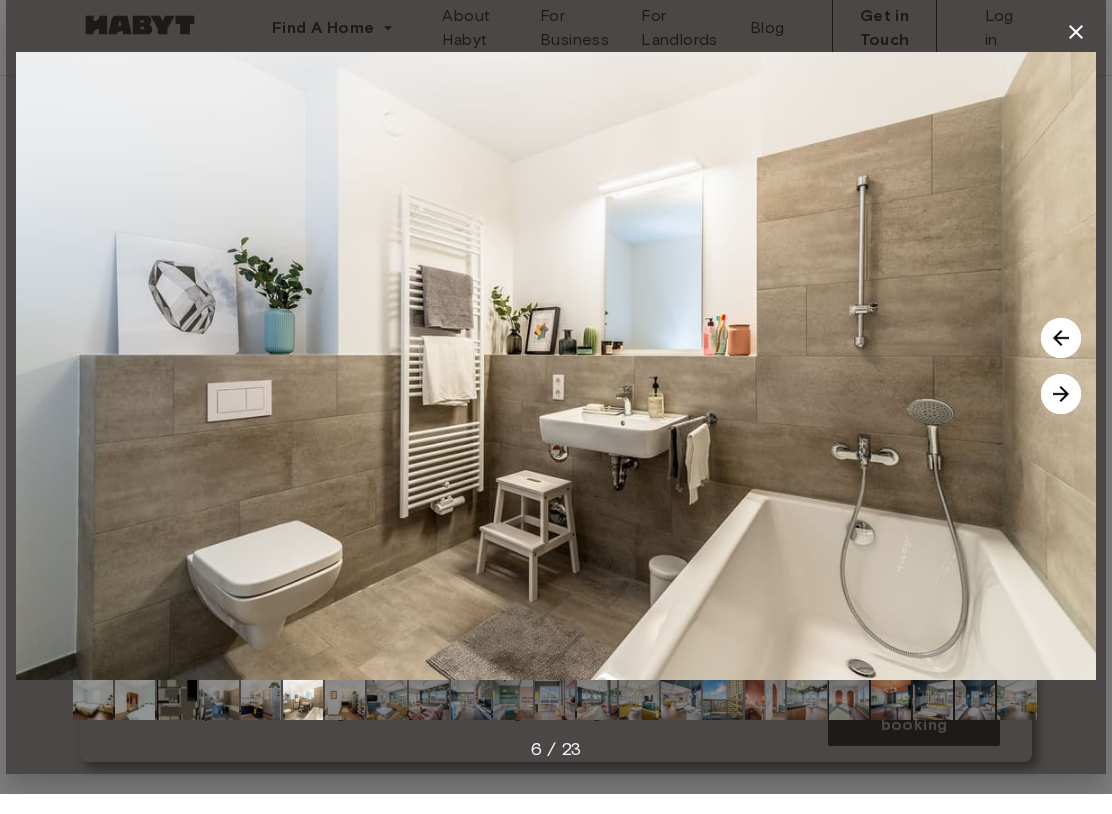 click at bounding box center [1061, 414] 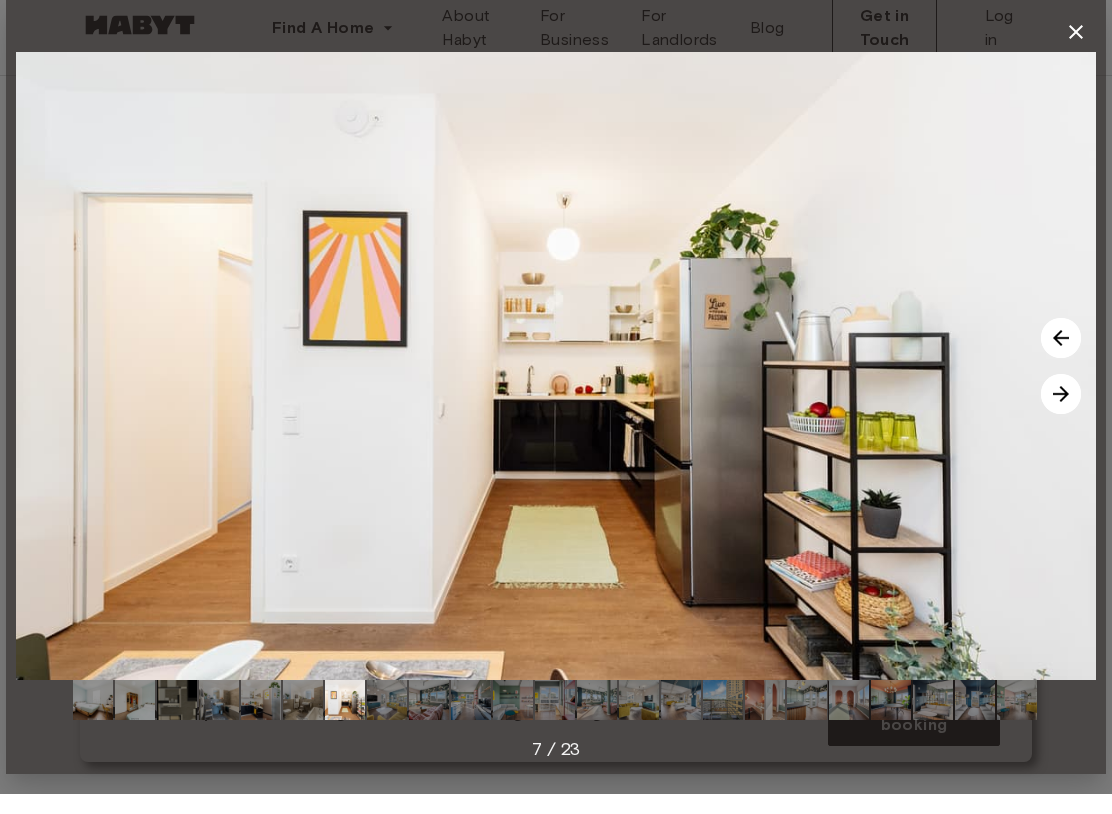 click at bounding box center (1061, 414) 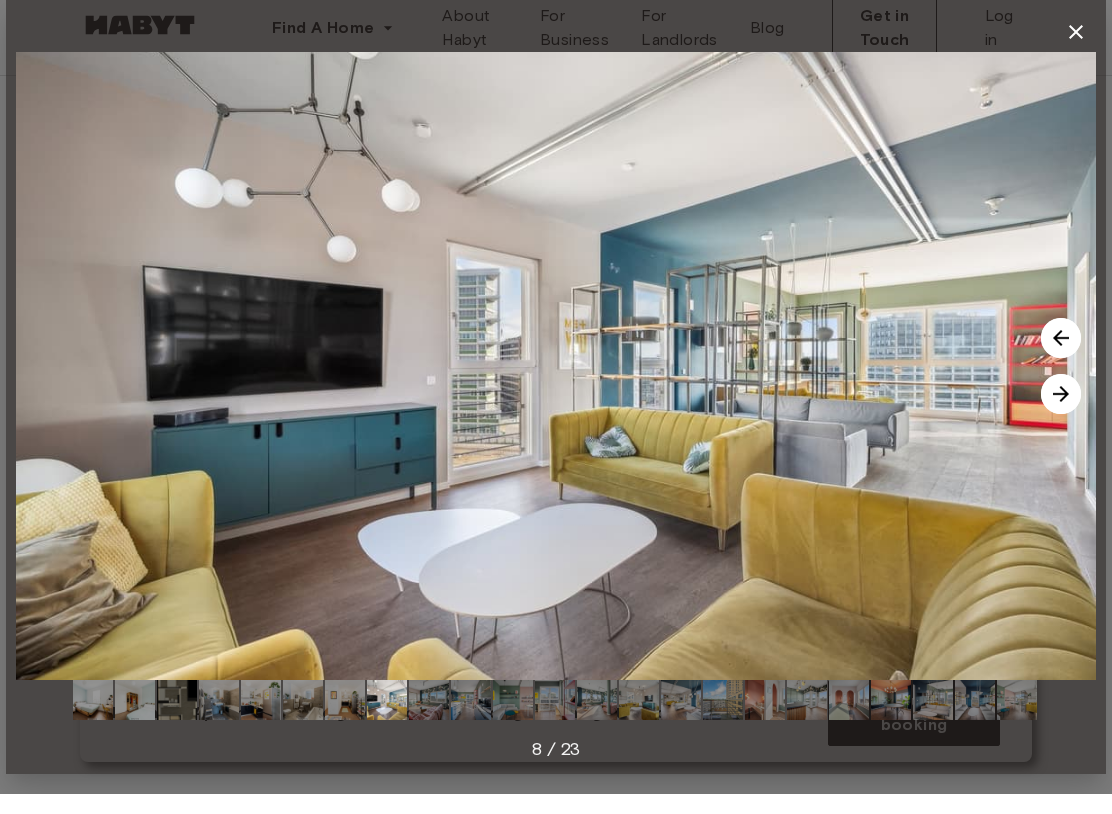click at bounding box center [1061, 414] 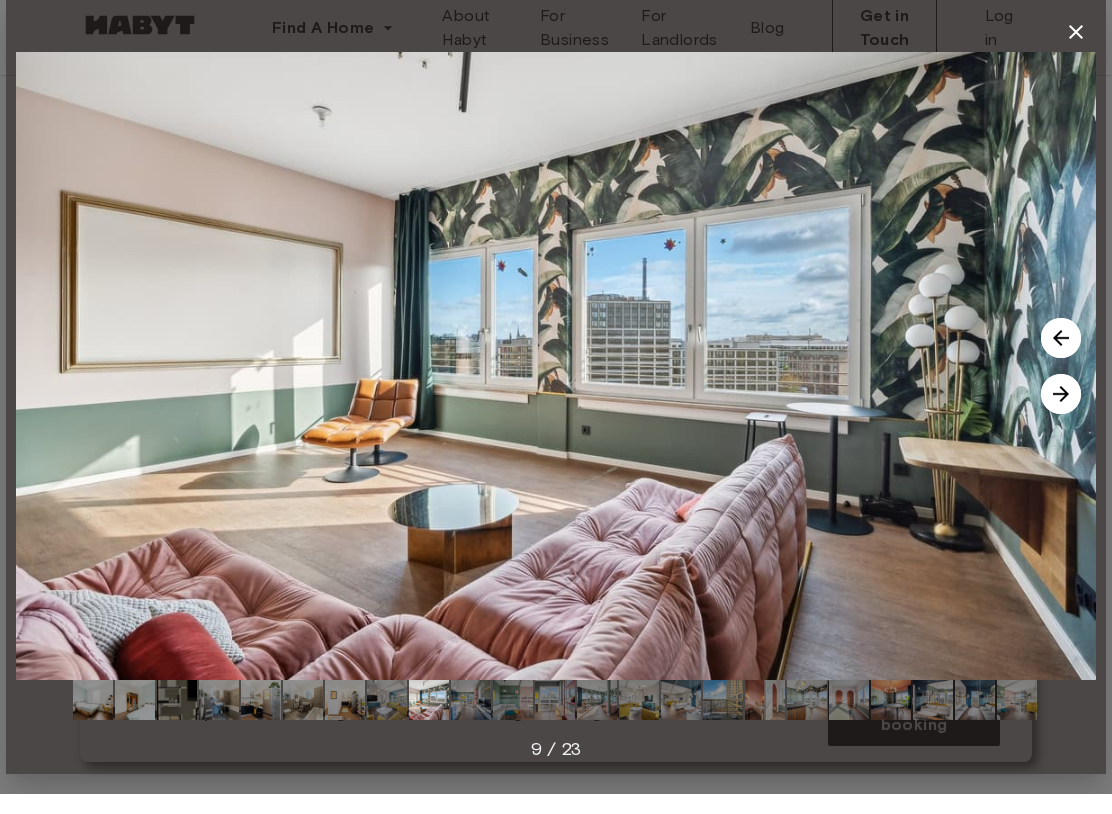 click at bounding box center (1061, 414) 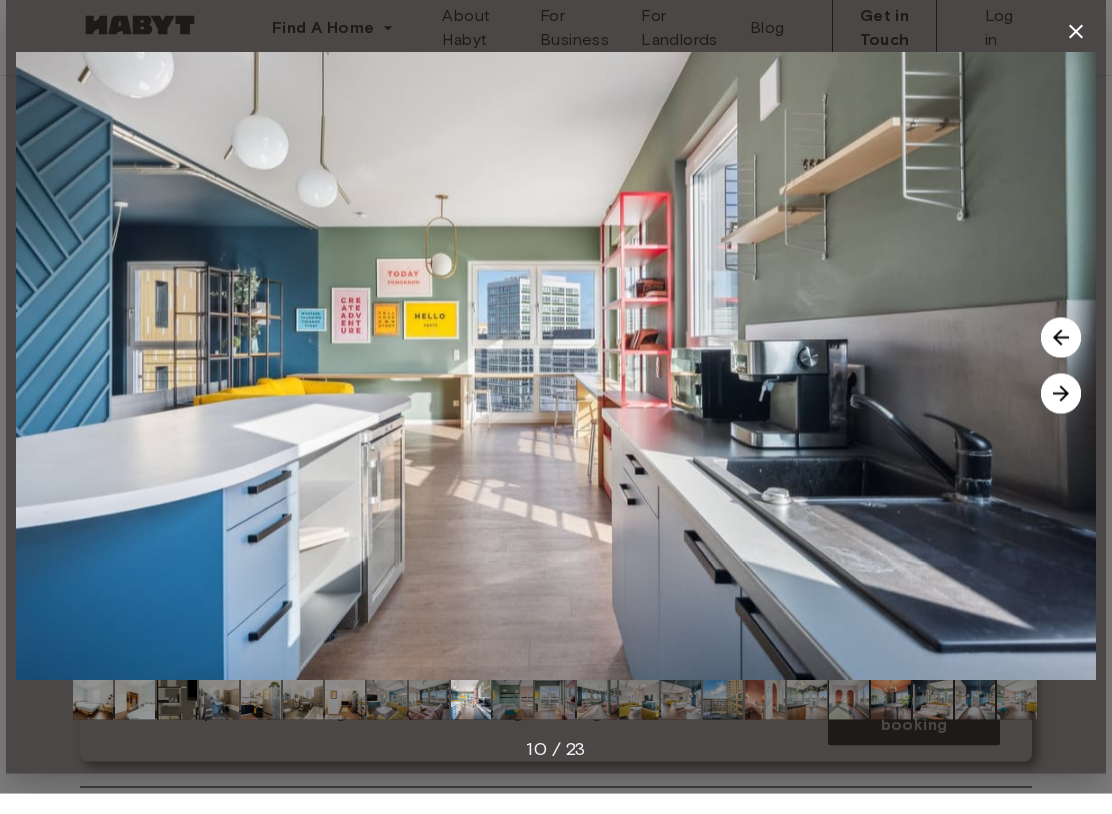 scroll, scrollTop: 1310, scrollLeft: 0, axis: vertical 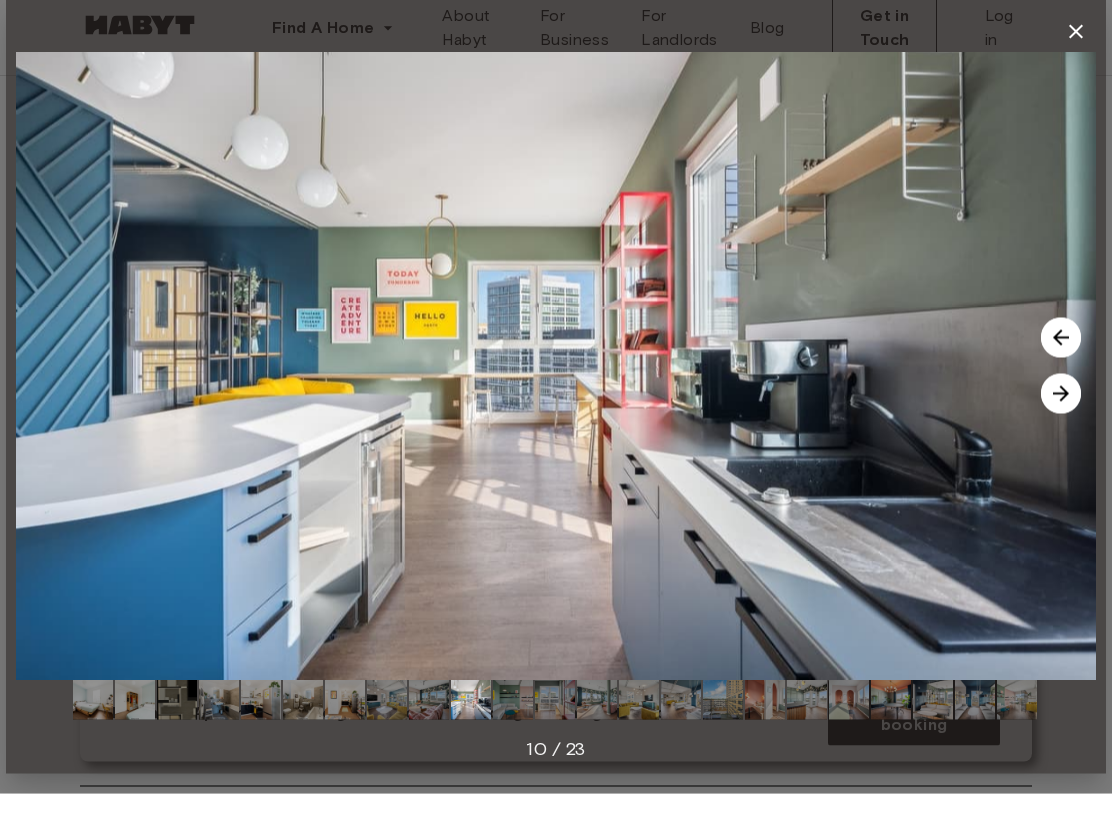 click at bounding box center (556, 407) 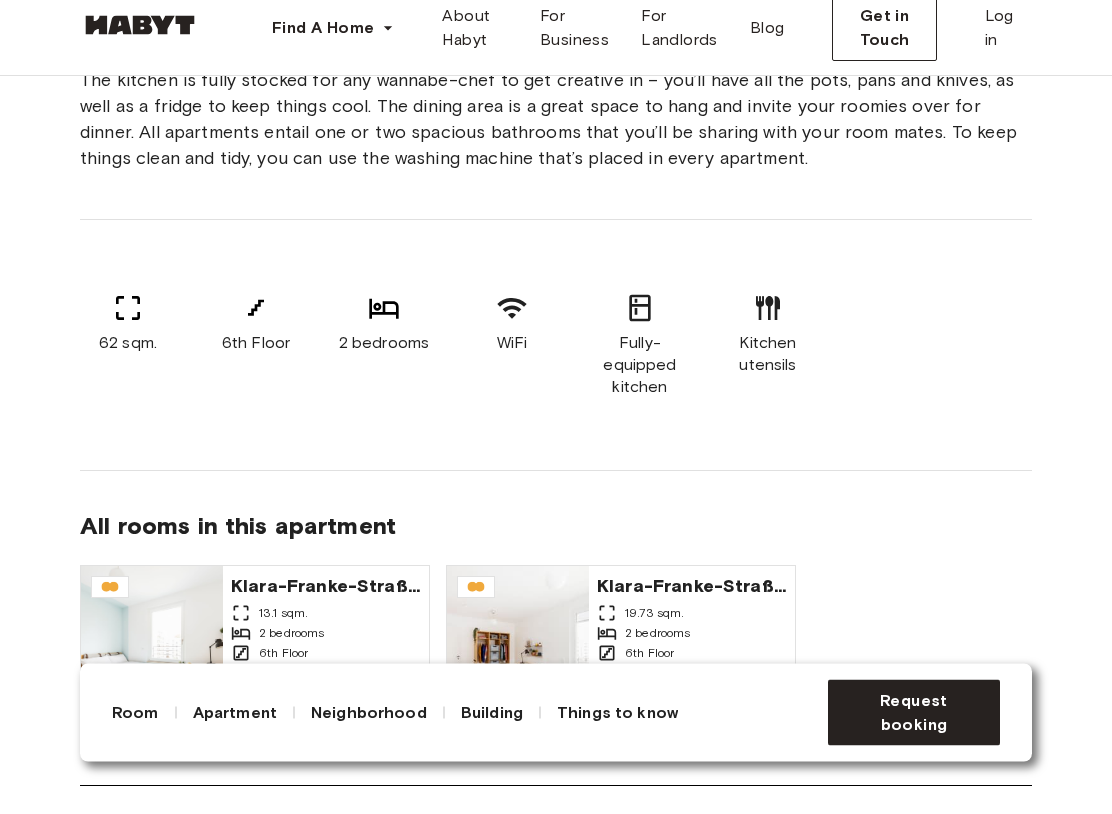scroll, scrollTop: 1311, scrollLeft: 0, axis: vertical 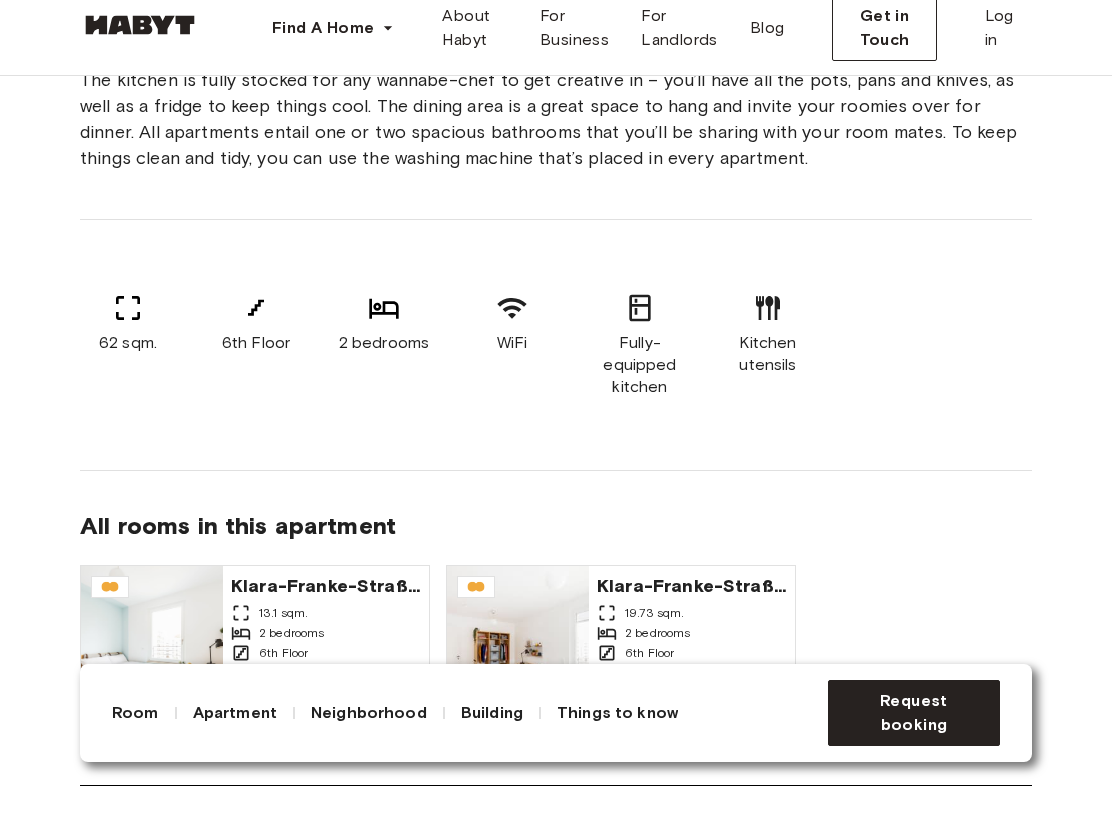 click on "About the building More about the building Located right around the corner from [CITY]'s main train station this is your ideal home to explore all the hidden gems the city has to offer. If you want to stay in you can meet new friends watching documentaries at our cinema room or work a little while overlooking the city in our community spaces. Show more Elevator" at bounding box center (556, 1108) 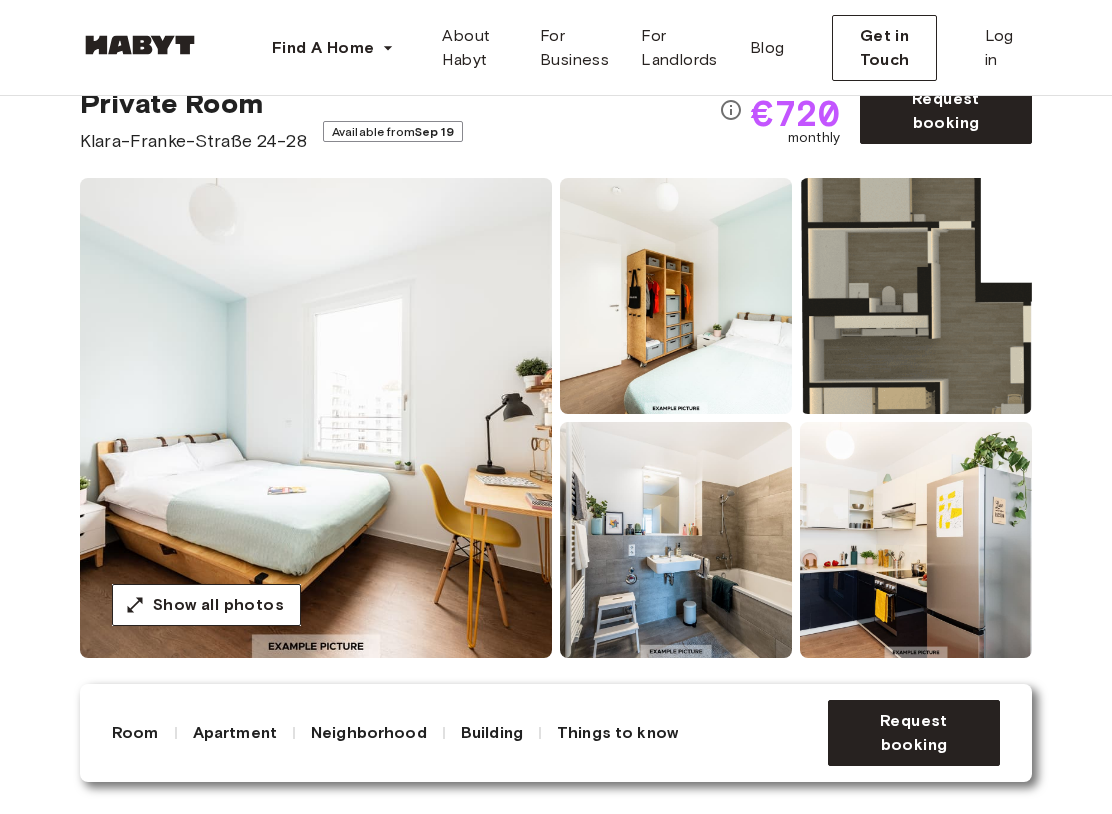 scroll, scrollTop: 83, scrollLeft: 0, axis: vertical 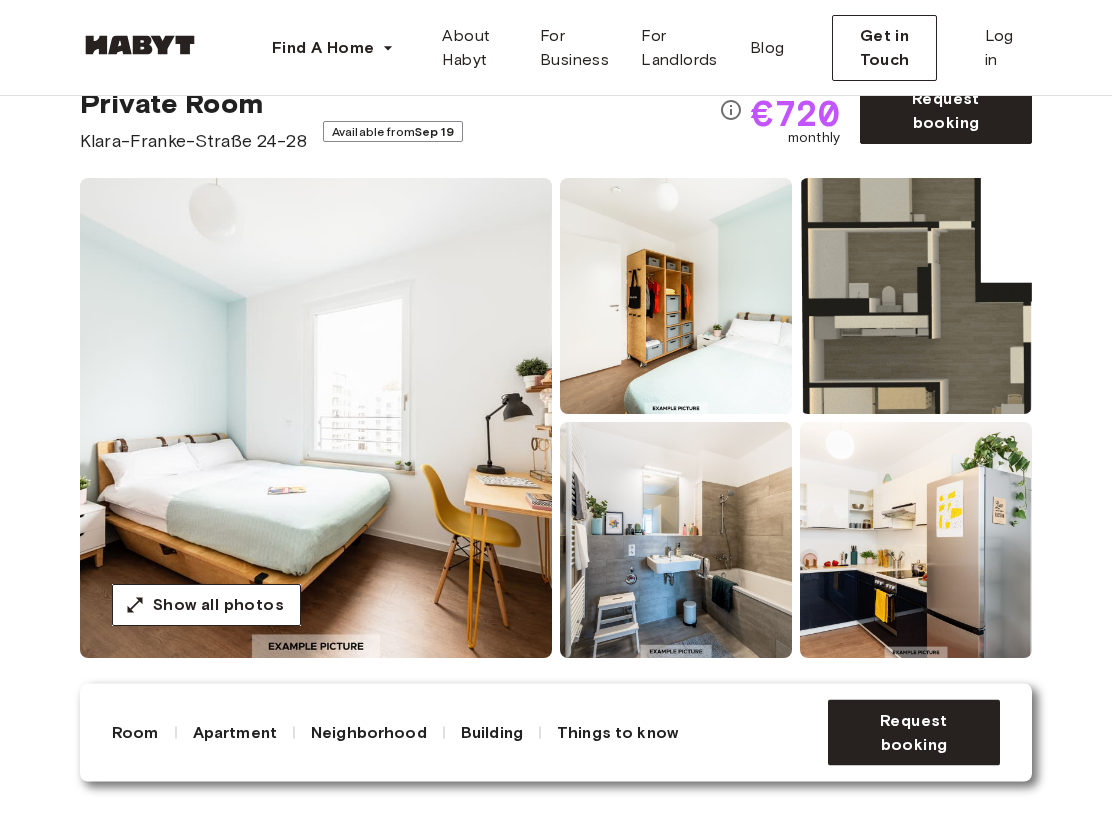 click at bounding box center (916, 541) 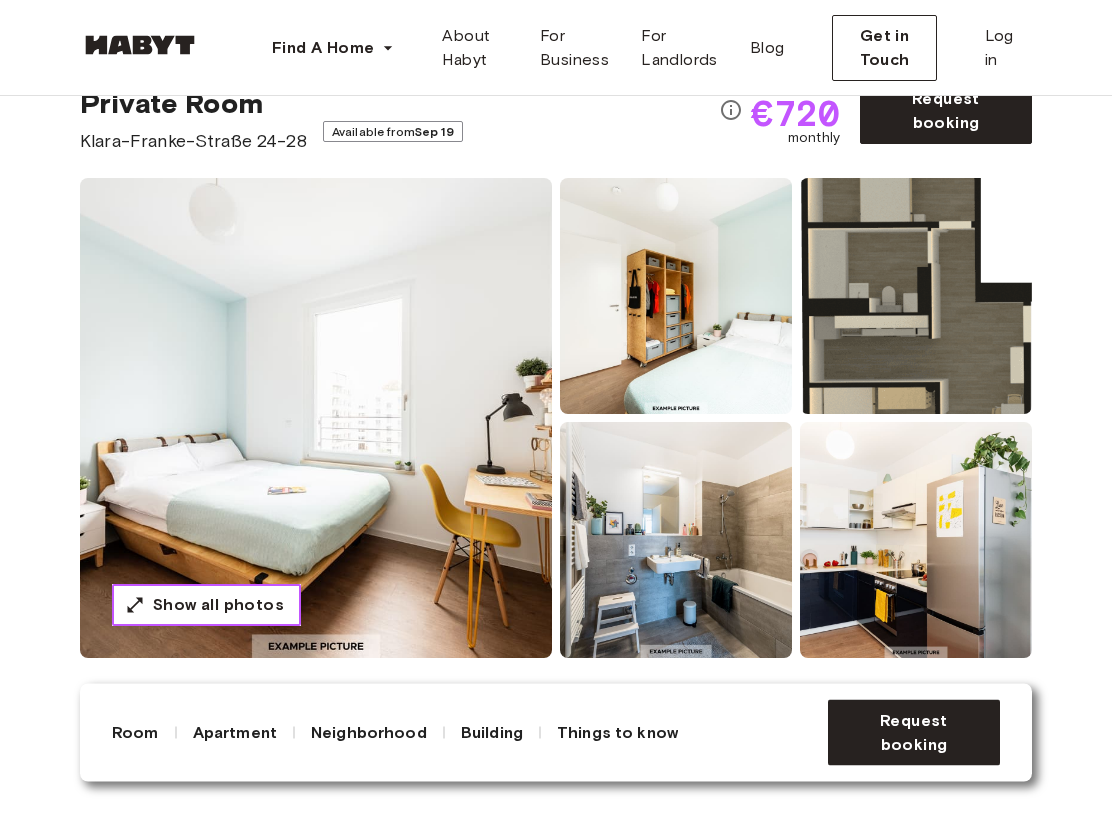 click on "Show all photos" at bounding box center (218, 606) 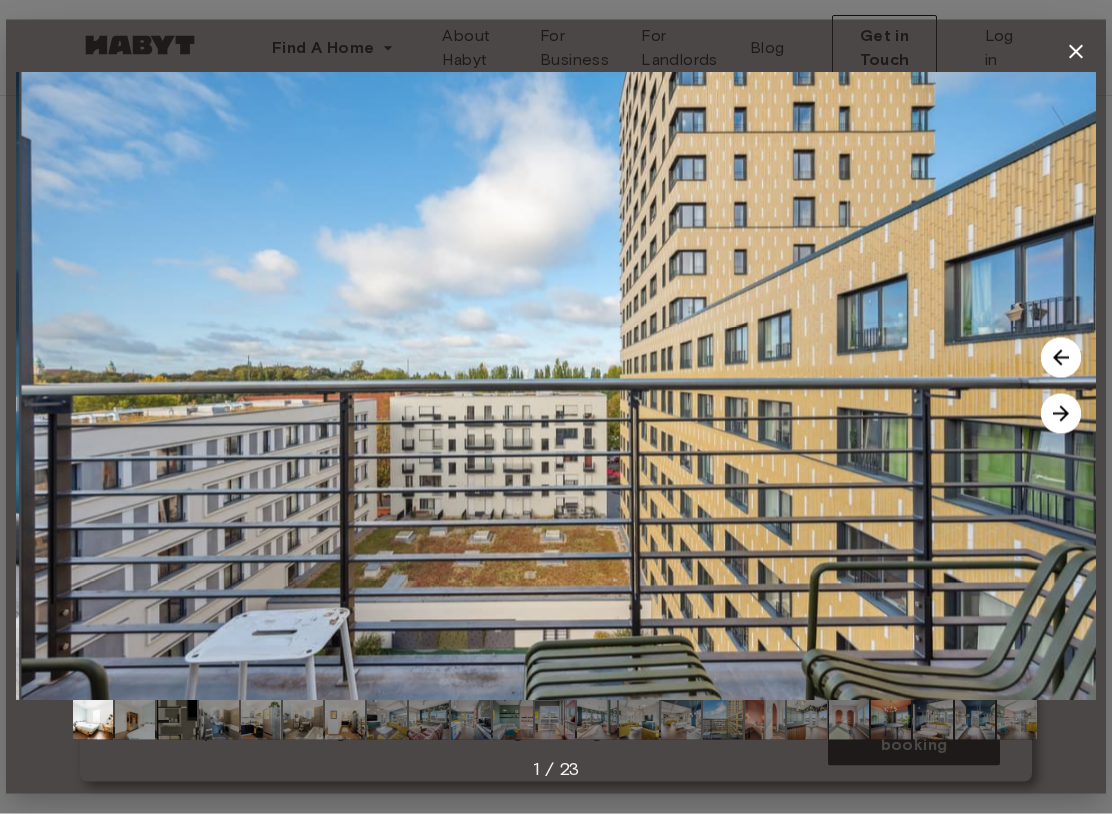 scroll, scrollTop: 0, scrollLeft: 0, axis: both 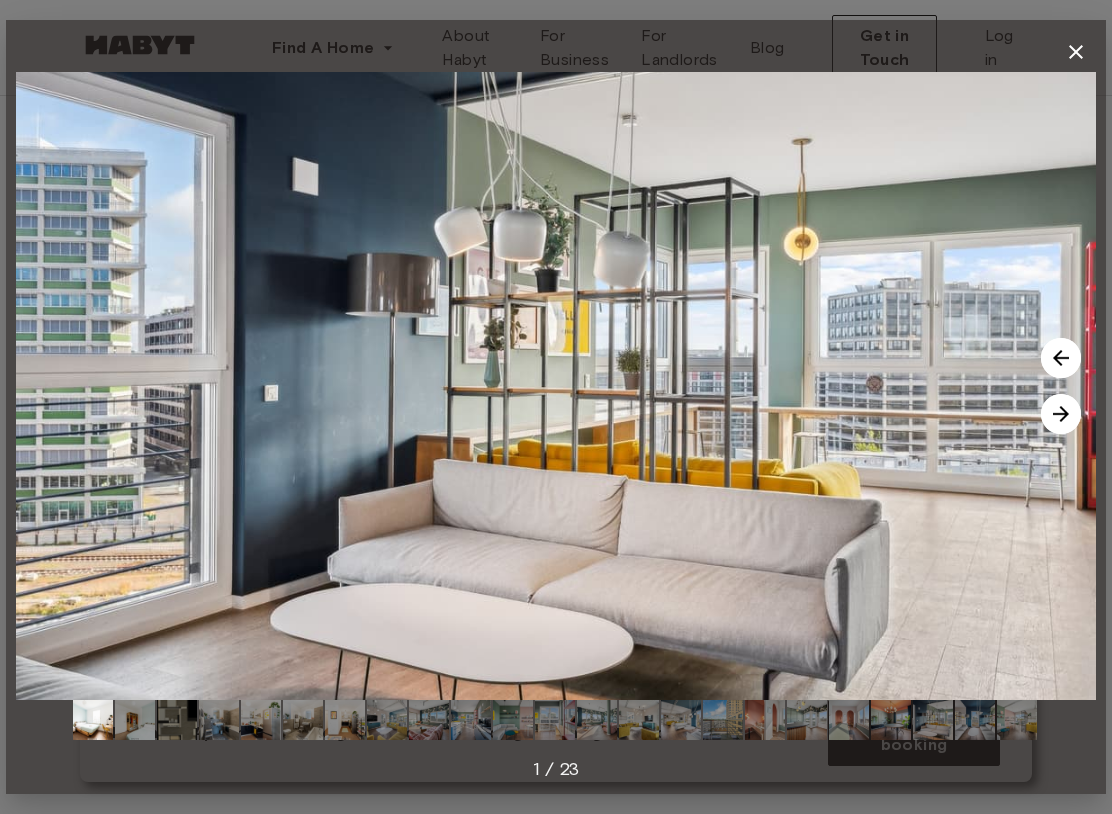 click at bounding box center (1076, 52) 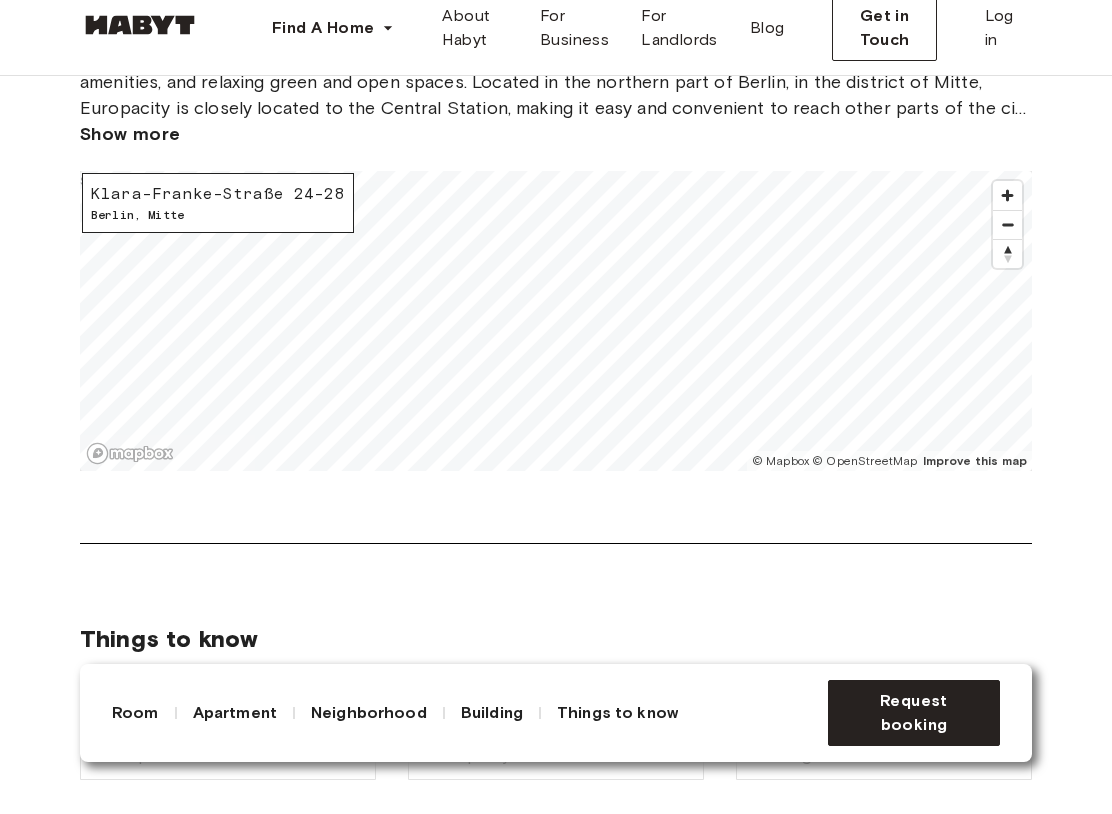 scroll, scrollTop: 2850, scrollLeft: 0, axis: vertical 